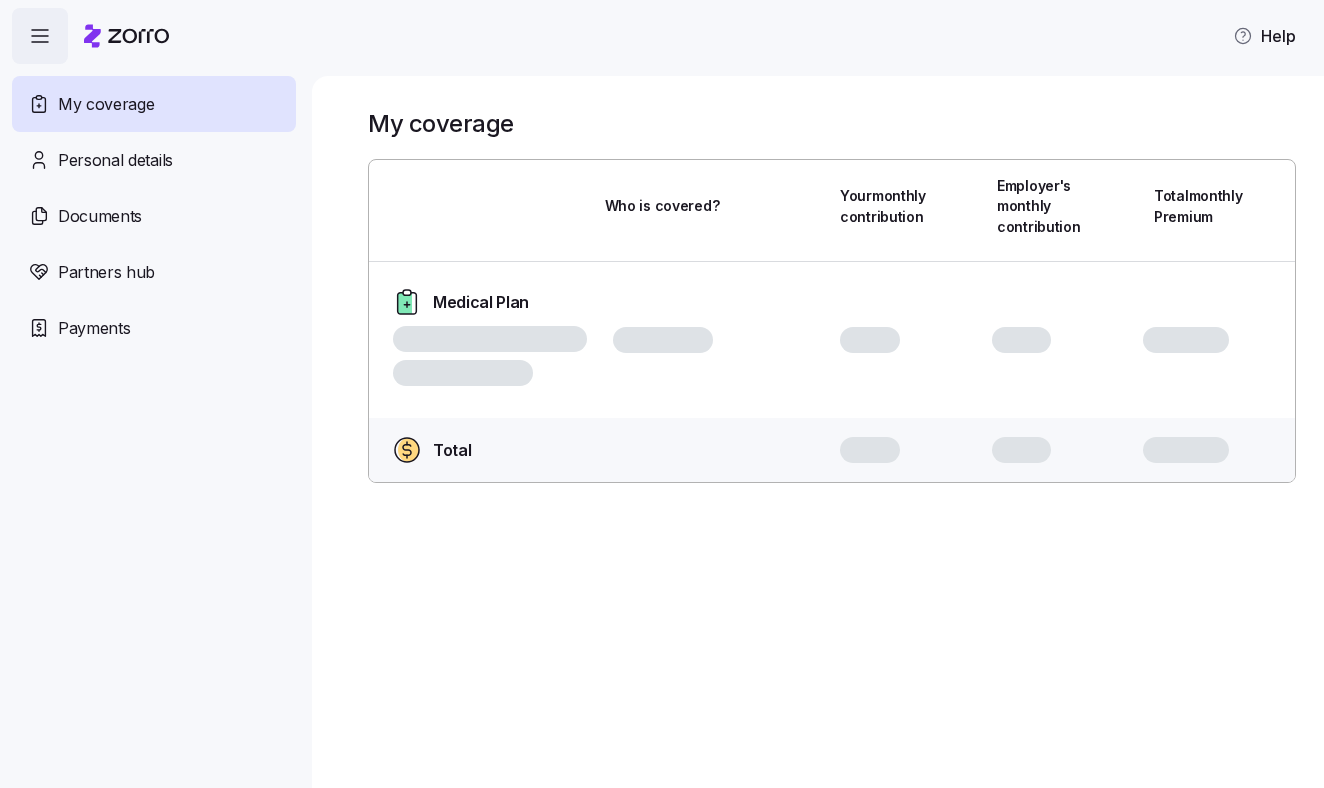 scroll, scrollTop: 0, scrollLeft: 0, axis: both 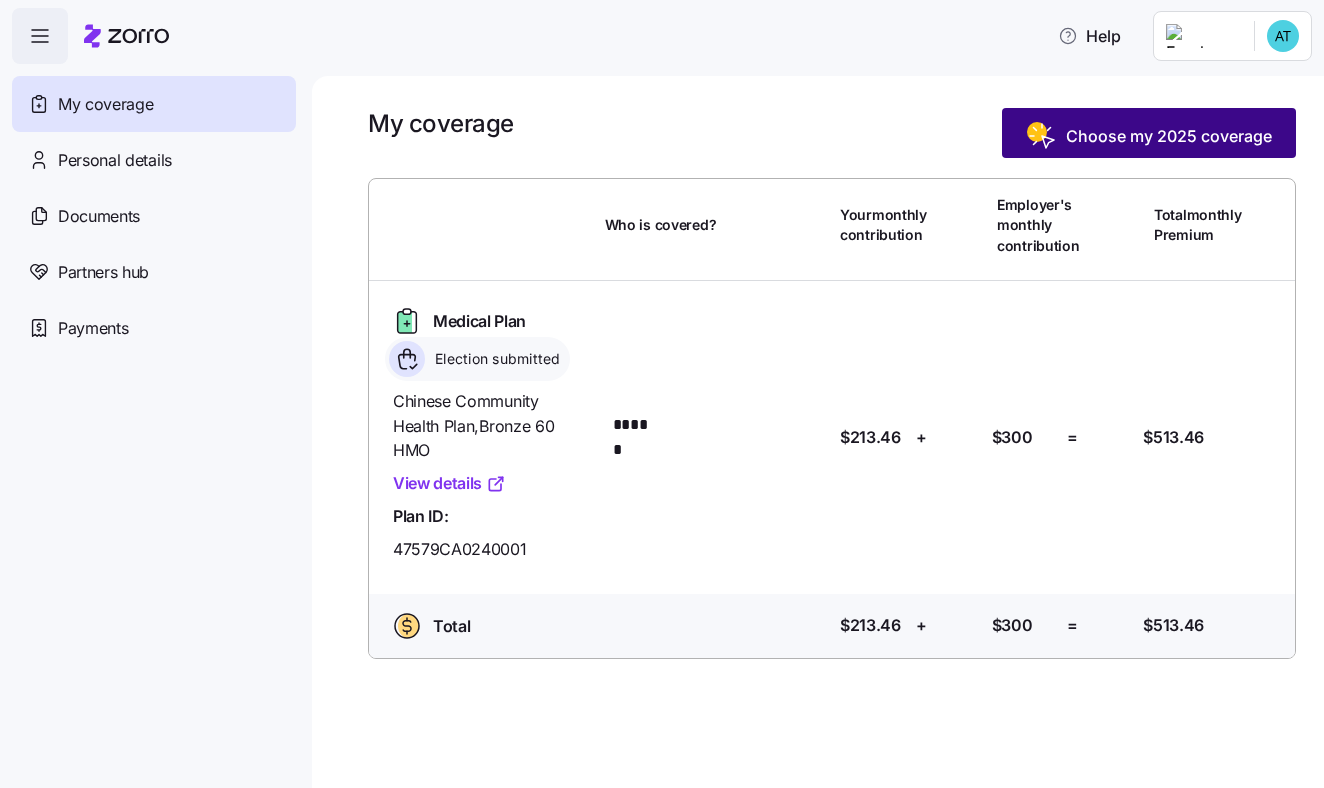click on "Choose my 2025 coverage" at bounding box center (1169, 136) 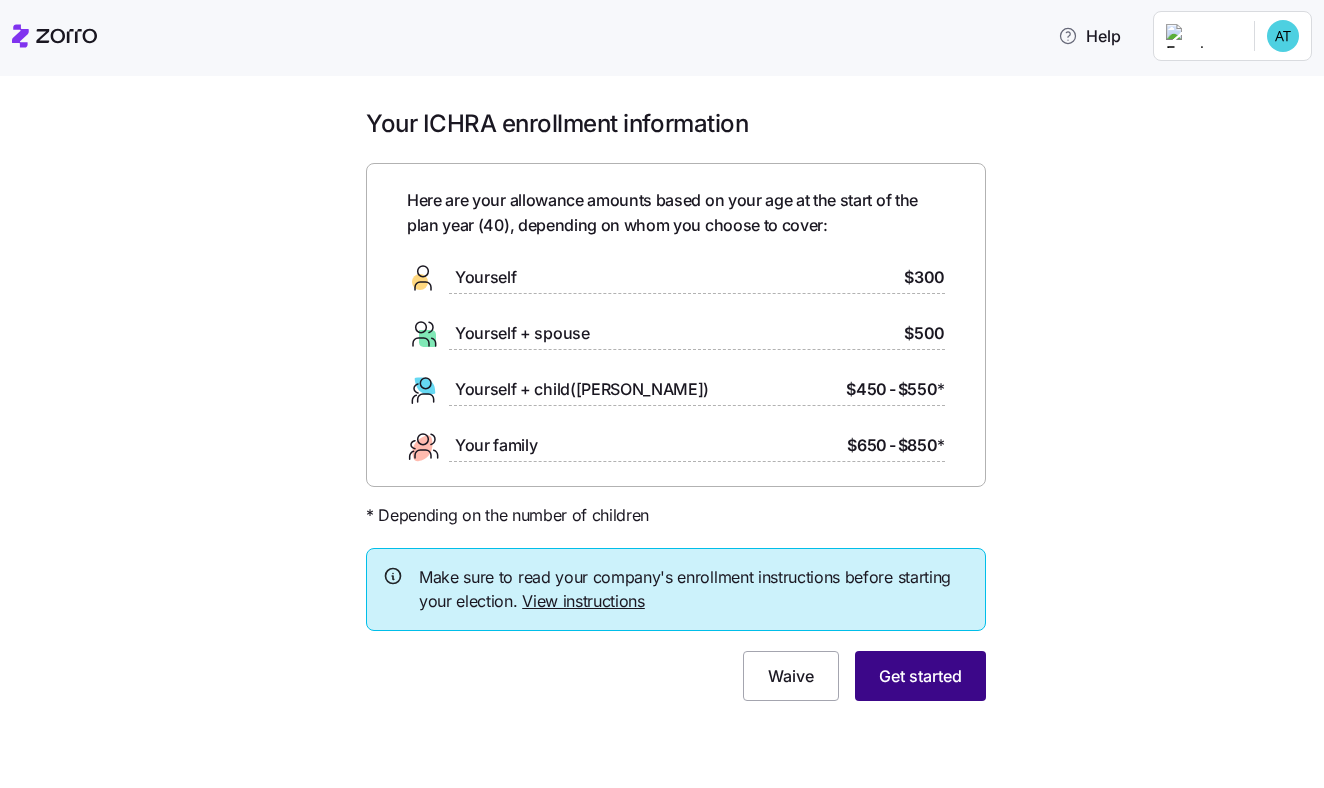 click on "Get started" at bounding box center [920, 676] 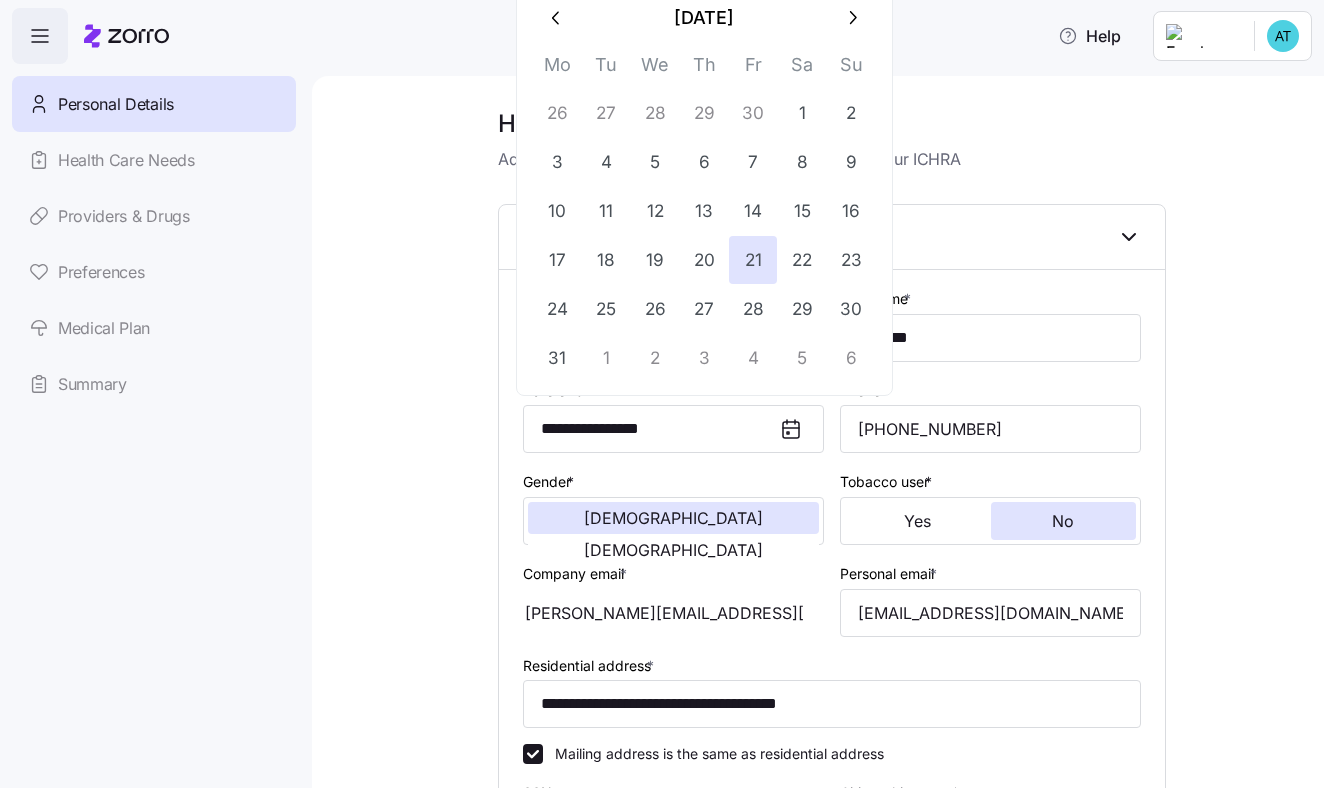 type on "**********" 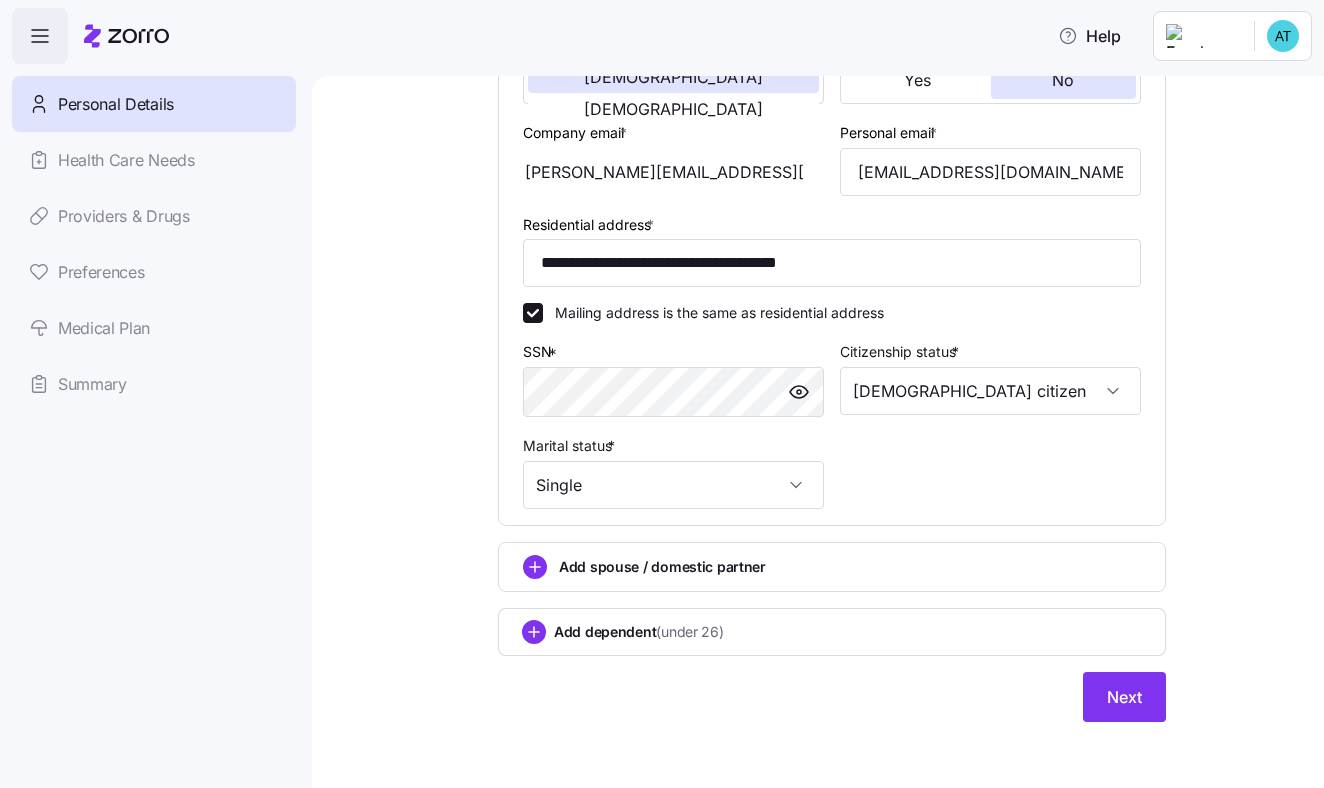 scroll, scrollTop: 0, scrollLeft: 0, axis: both 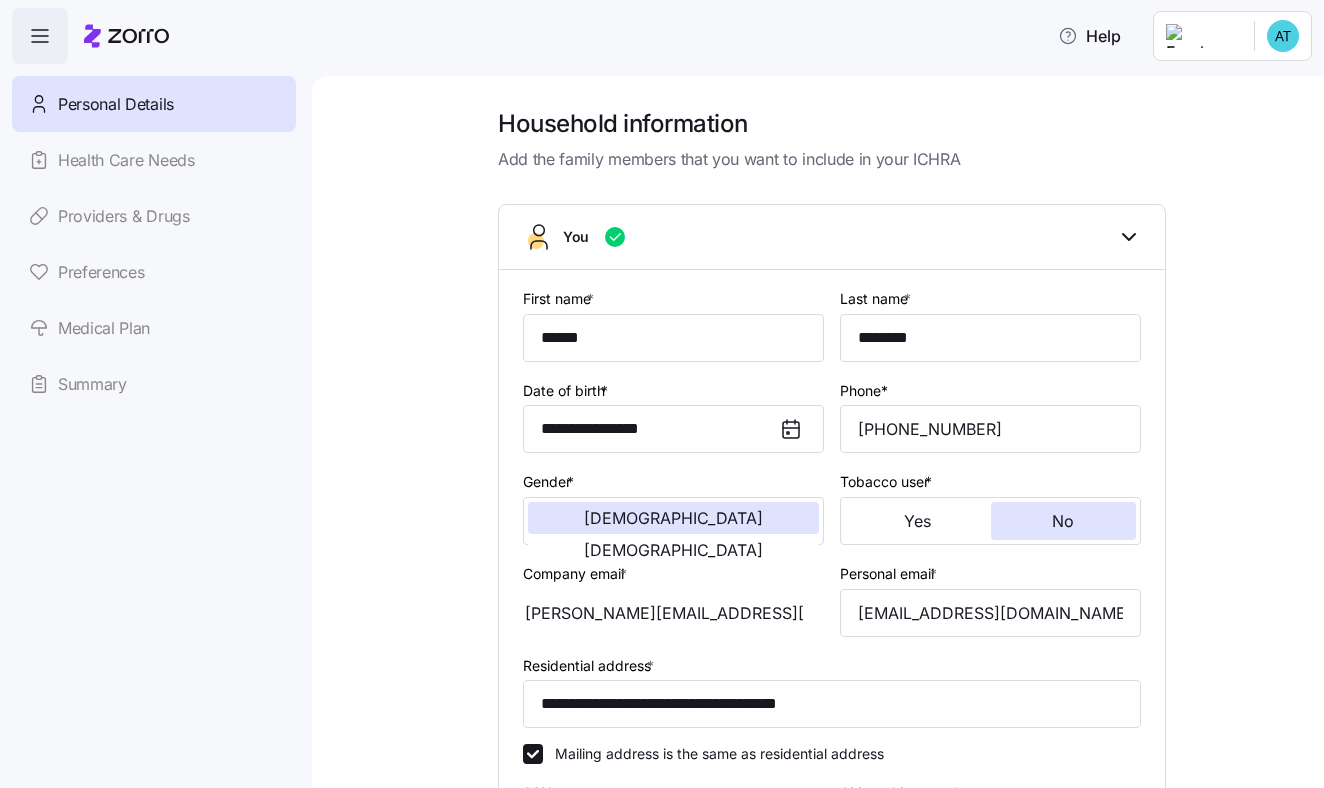 click on "Personal Details" at bounding box center [116, 104] 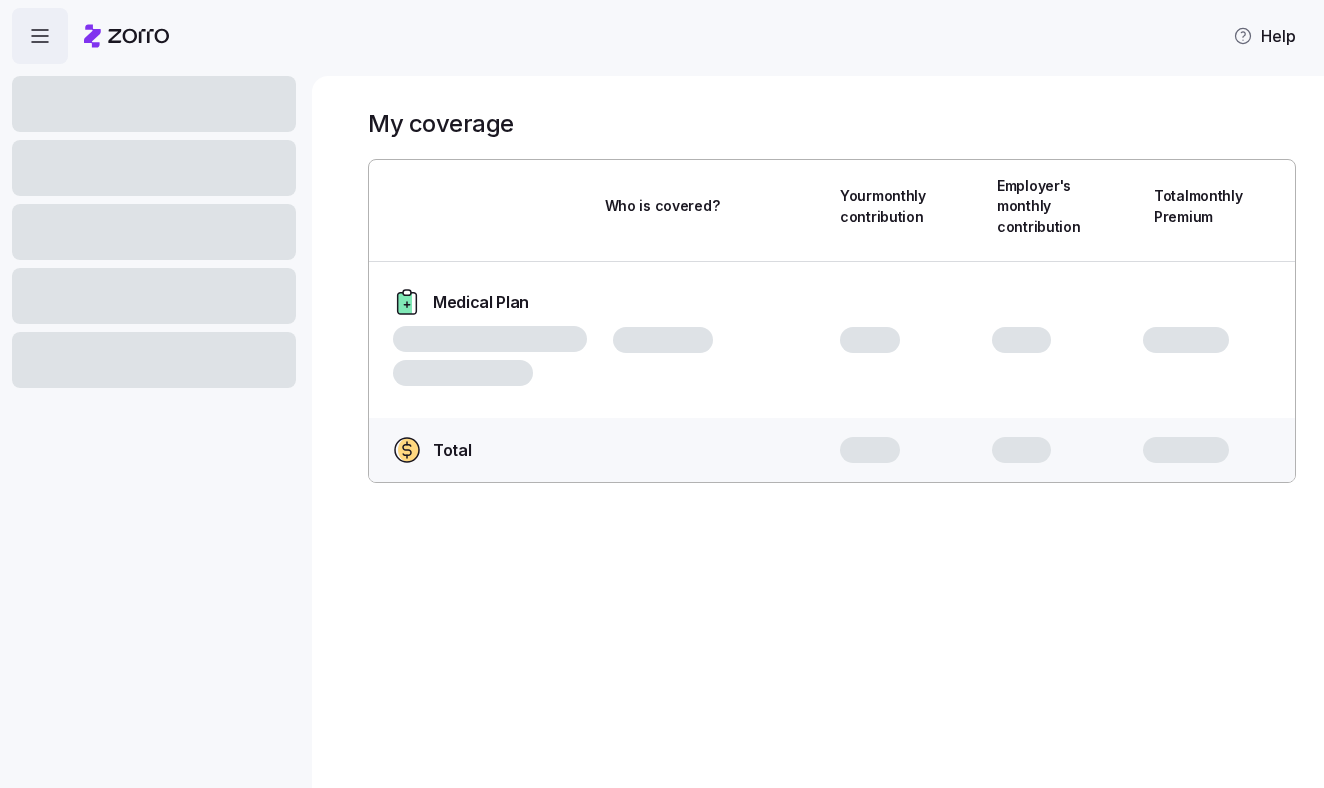 scroll, scrollTop: 0, scrollLeft: 0, axis: both 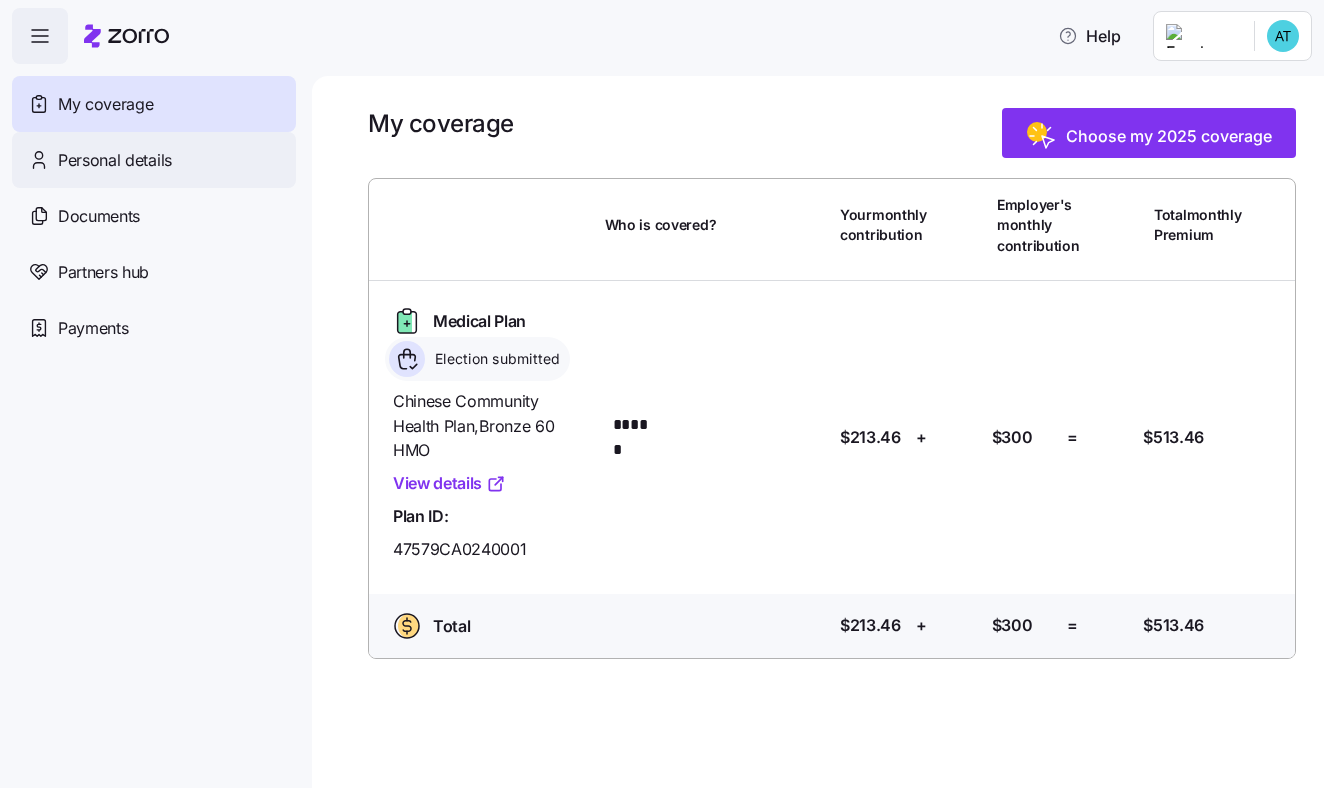 click on "Personal details" at bounding box center (115, 160) 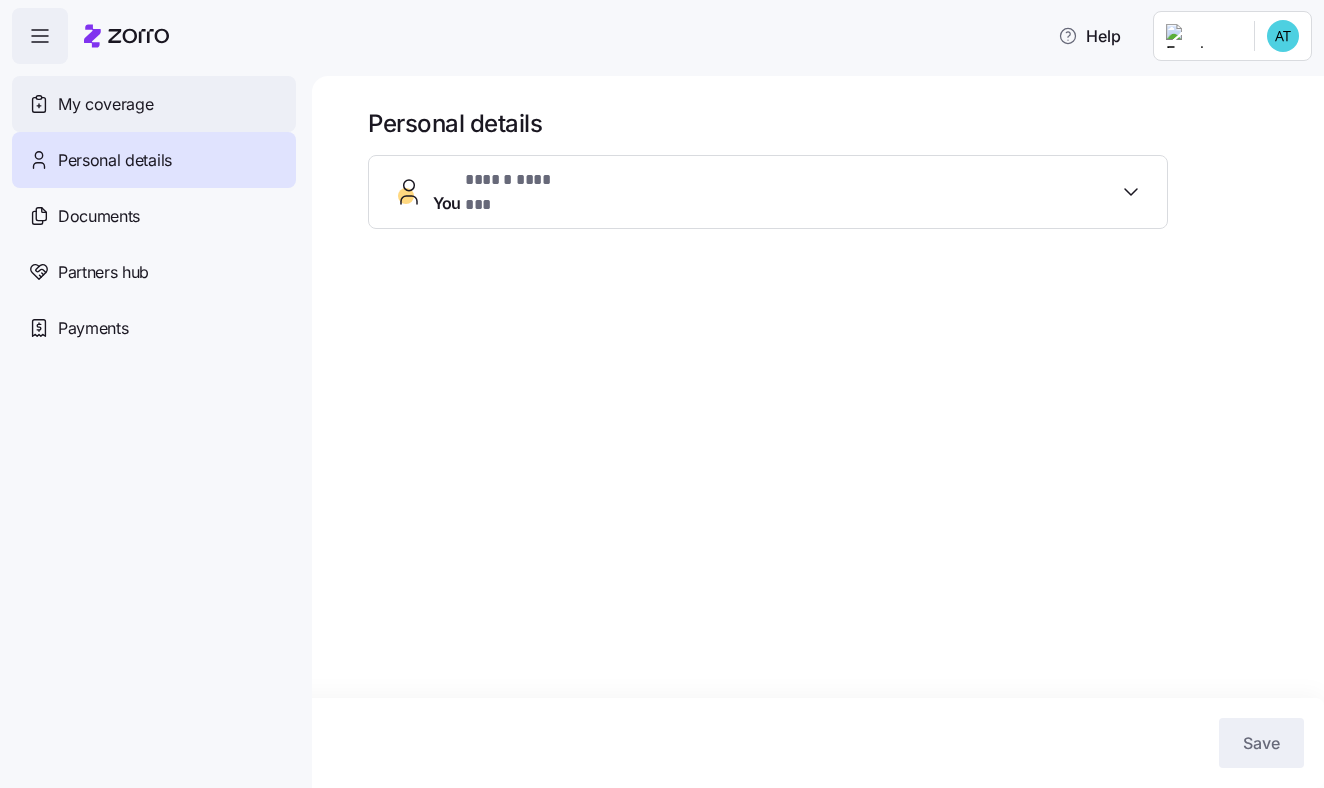 click on "My coverage" at bounding box center [154, 104] 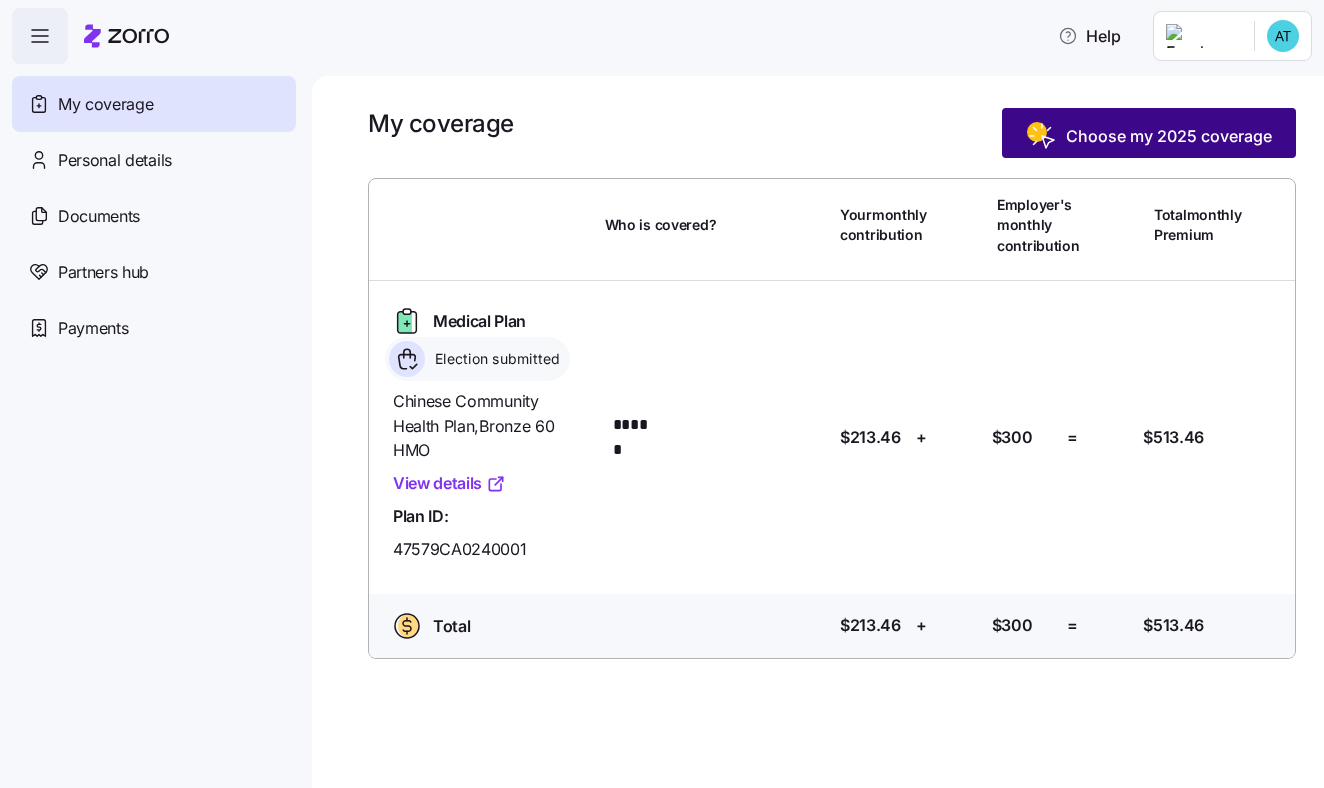 click on "Choose my 2025 coverage" at bounding box center [1169, 136] 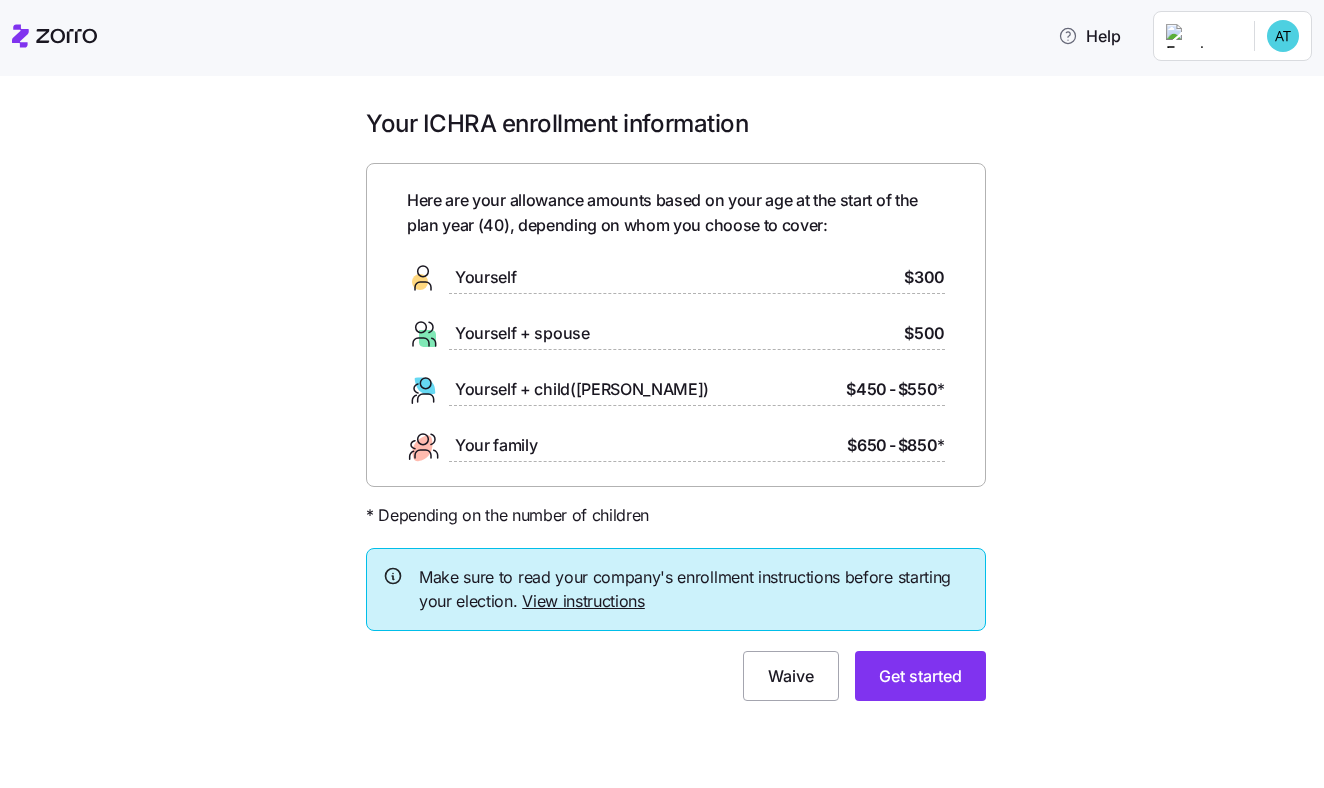 click on "Make sure to read your company's enrollment instructions before starting your election.   View instructions" at bounding box center [676, 590] 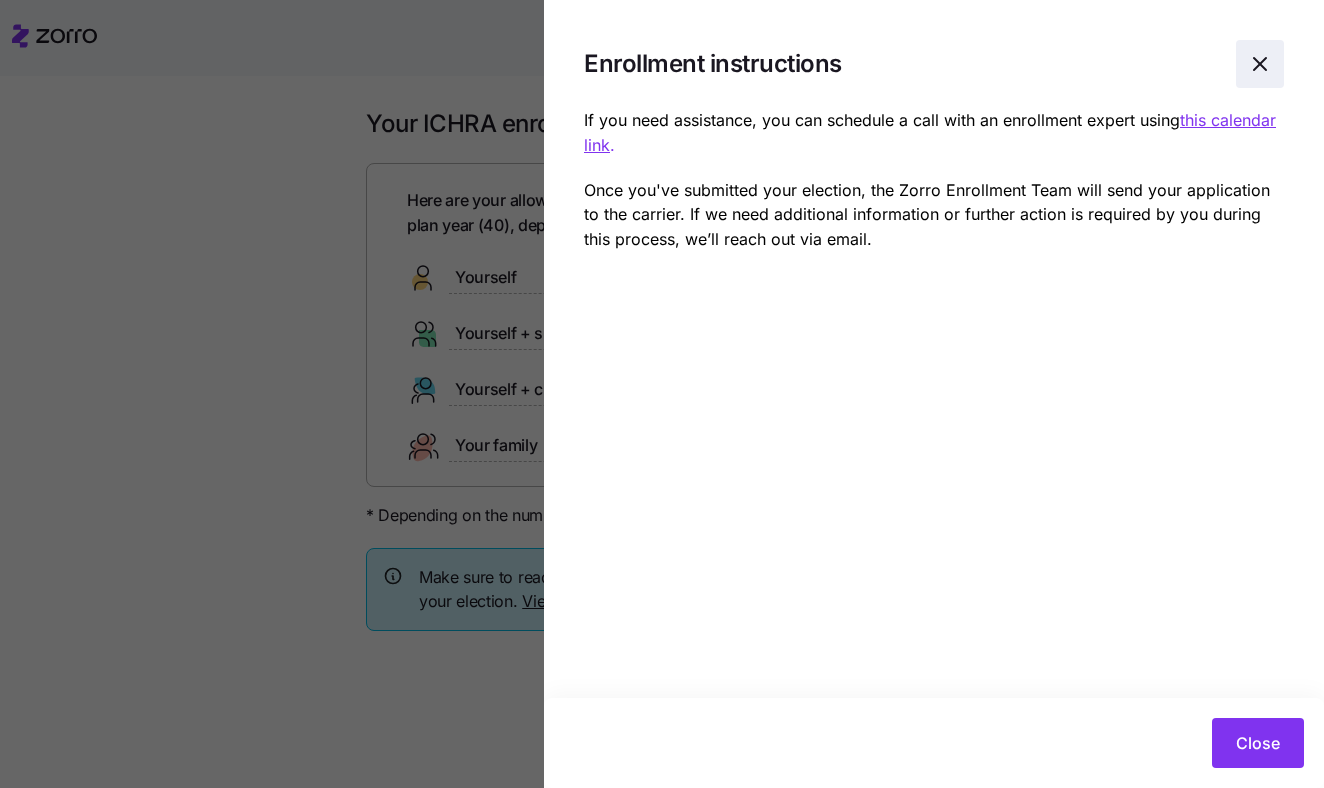click 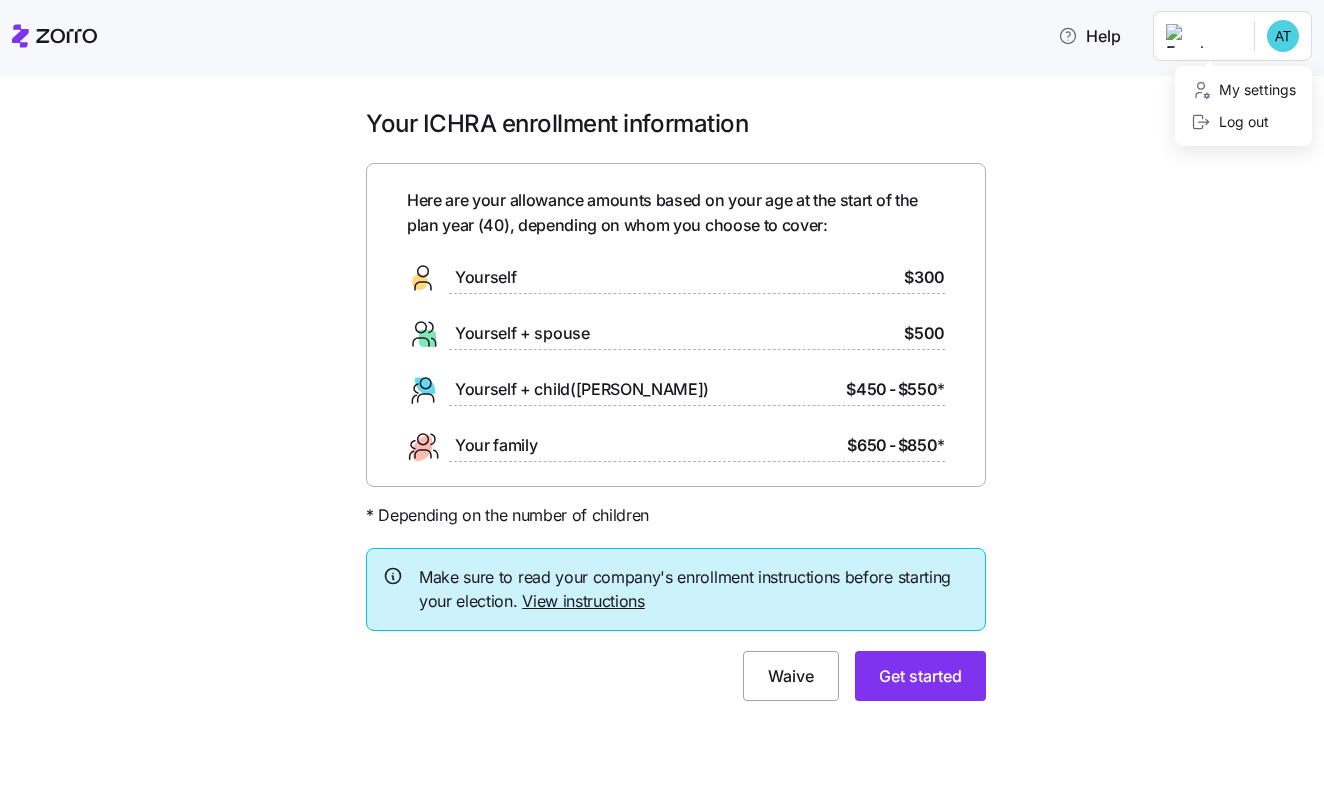 click on "Help Your ICHRA enrollment information Here are your allowance amounts based on your age at the start of the plan year ( 40 ), depending on whom you choose to cover: Yourself $300 Yourself + spouse $500 Yourself + child(ren) $450 - $550 * Your family $650 - $850 * * Depending on the number of children Make sure to read your company's enrollment instructions before starting your election.   View instructions Waive Get started Personalized allowance | Zorro My settings Log out" at bounding box center [662, 388] 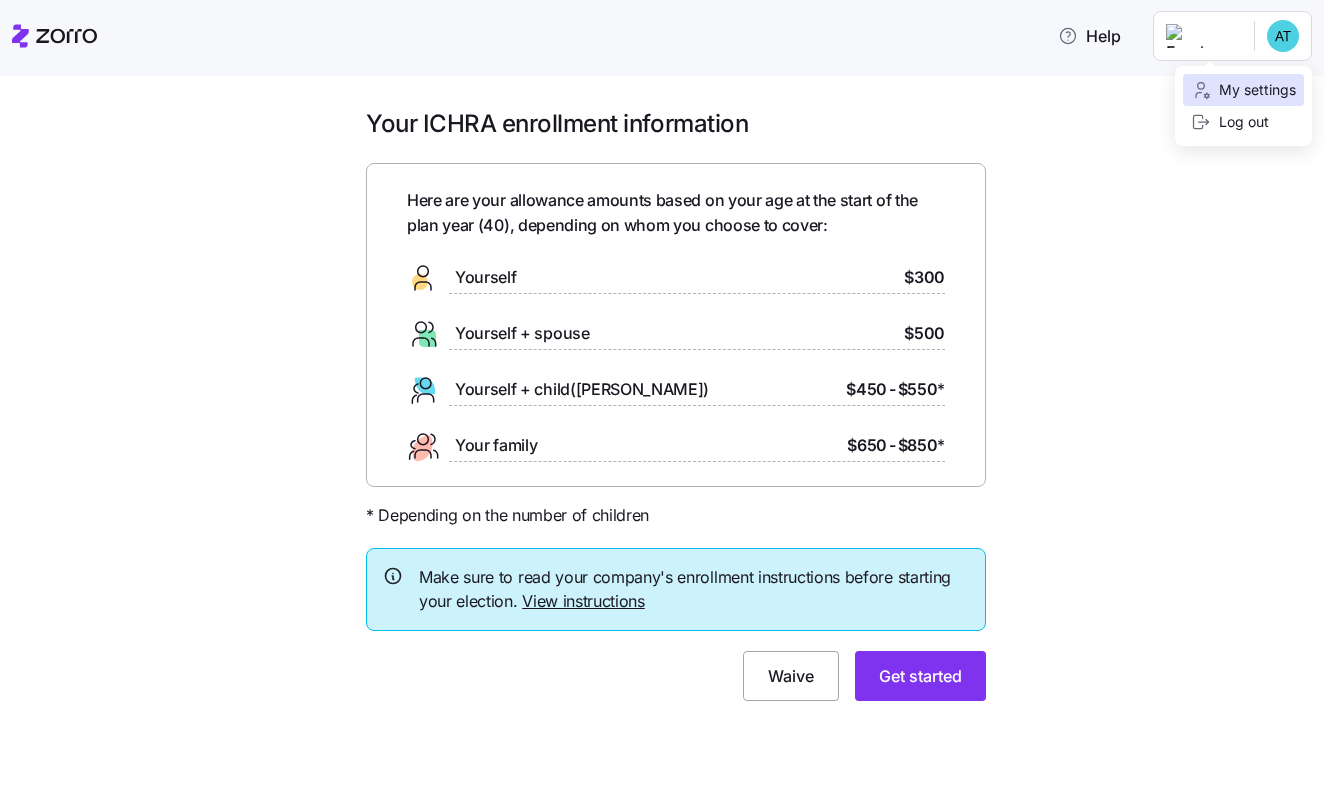 click on "My settings" at bounding box center [1243, 90] 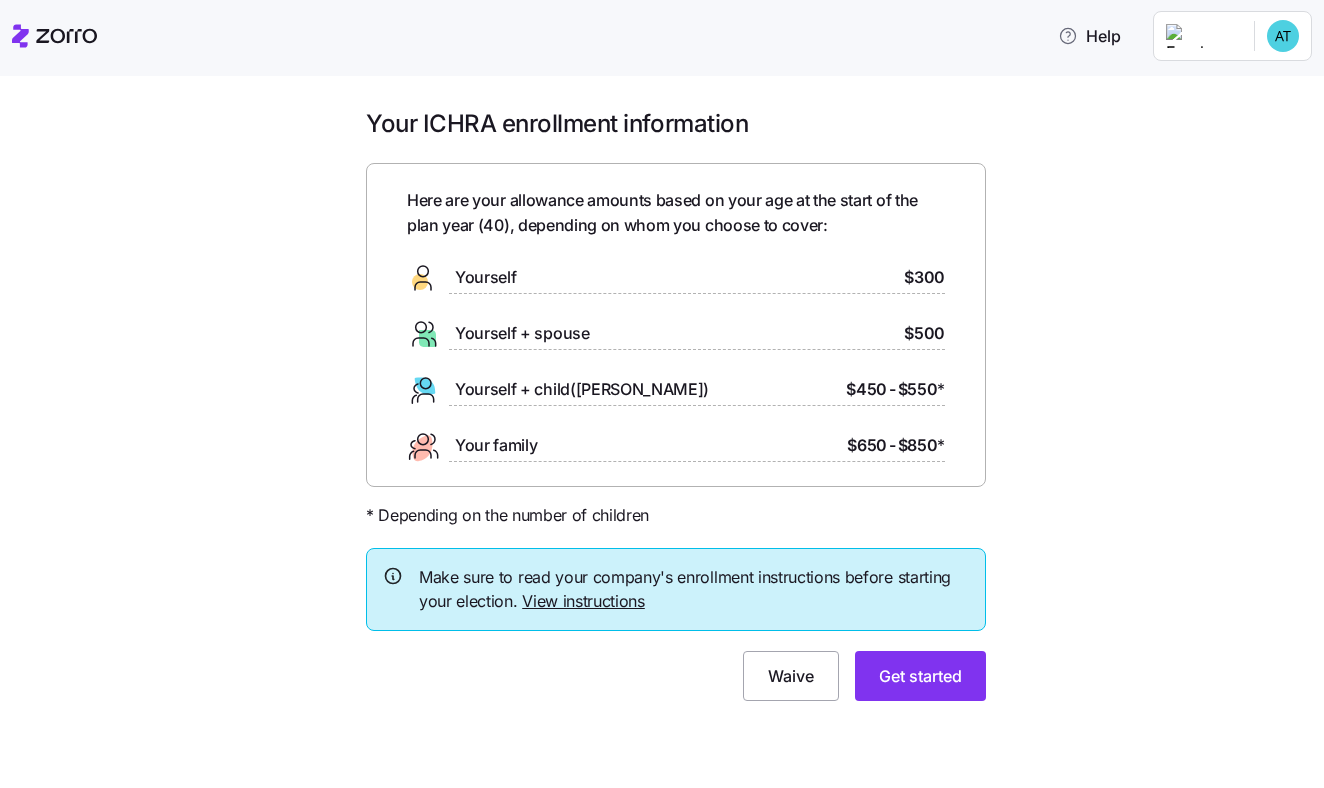 click on "Help Your ICHRA enrollment information Here are your allowance amounts based on your age at the start of the plan year ( 40 ), depending on whom you choose to cover: Yourself $300 Yourself + spouse $500 Yourself + child(ren) $450 - $550 * Your family $650 - $850 * * Depending on the number of children Make sure to read your company's enrollment instructions before starting your election.   View instructions Waive Get started Personalized allowance | Zorro" at bounding box center [662, 388] 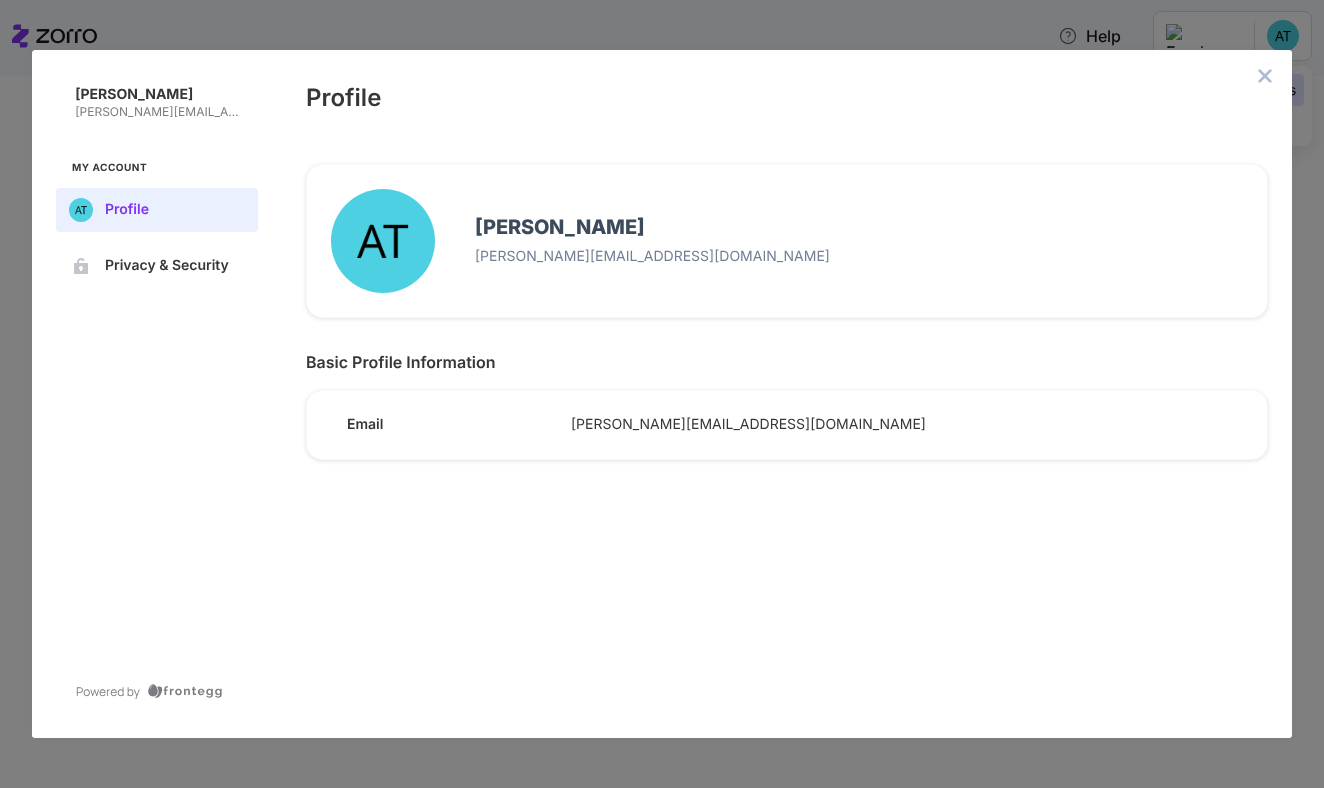 click on "My settings" at bounding box center [1243, 90] 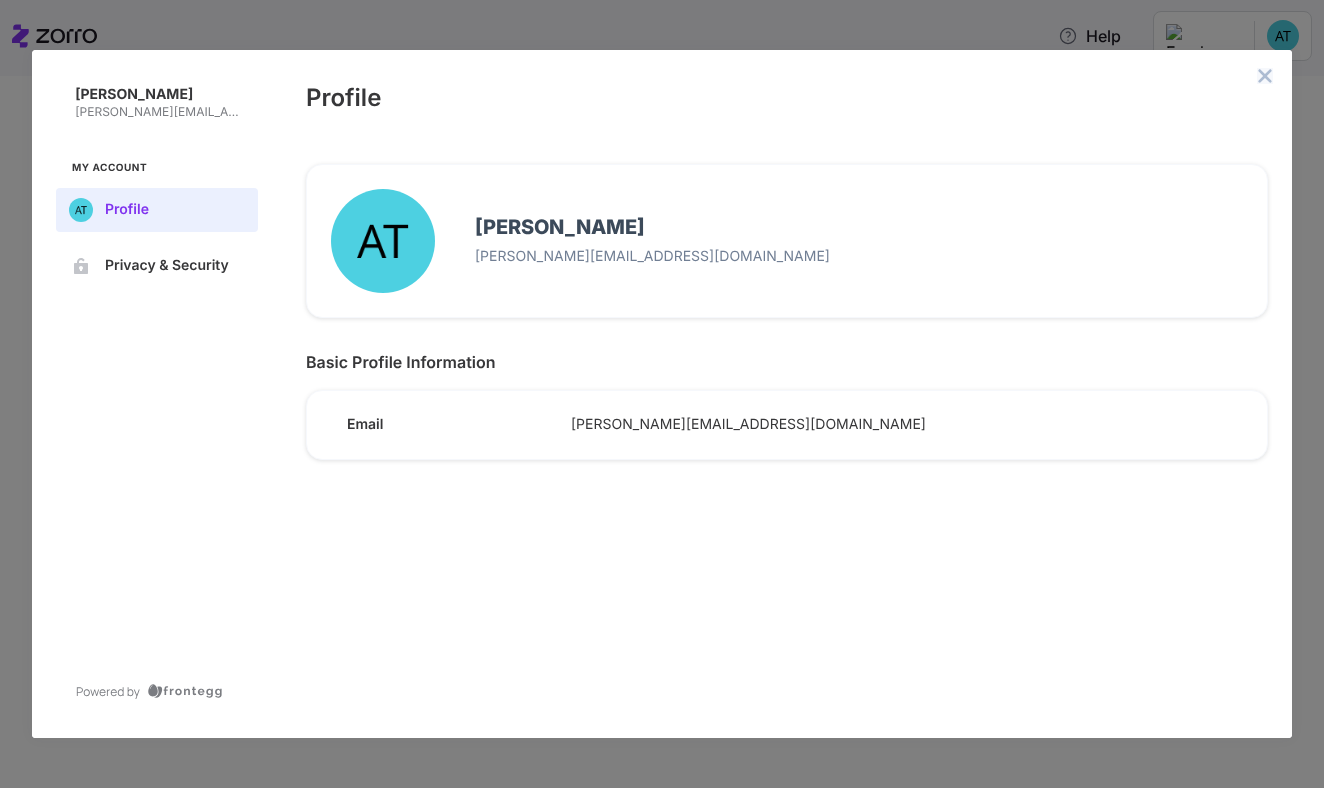 click 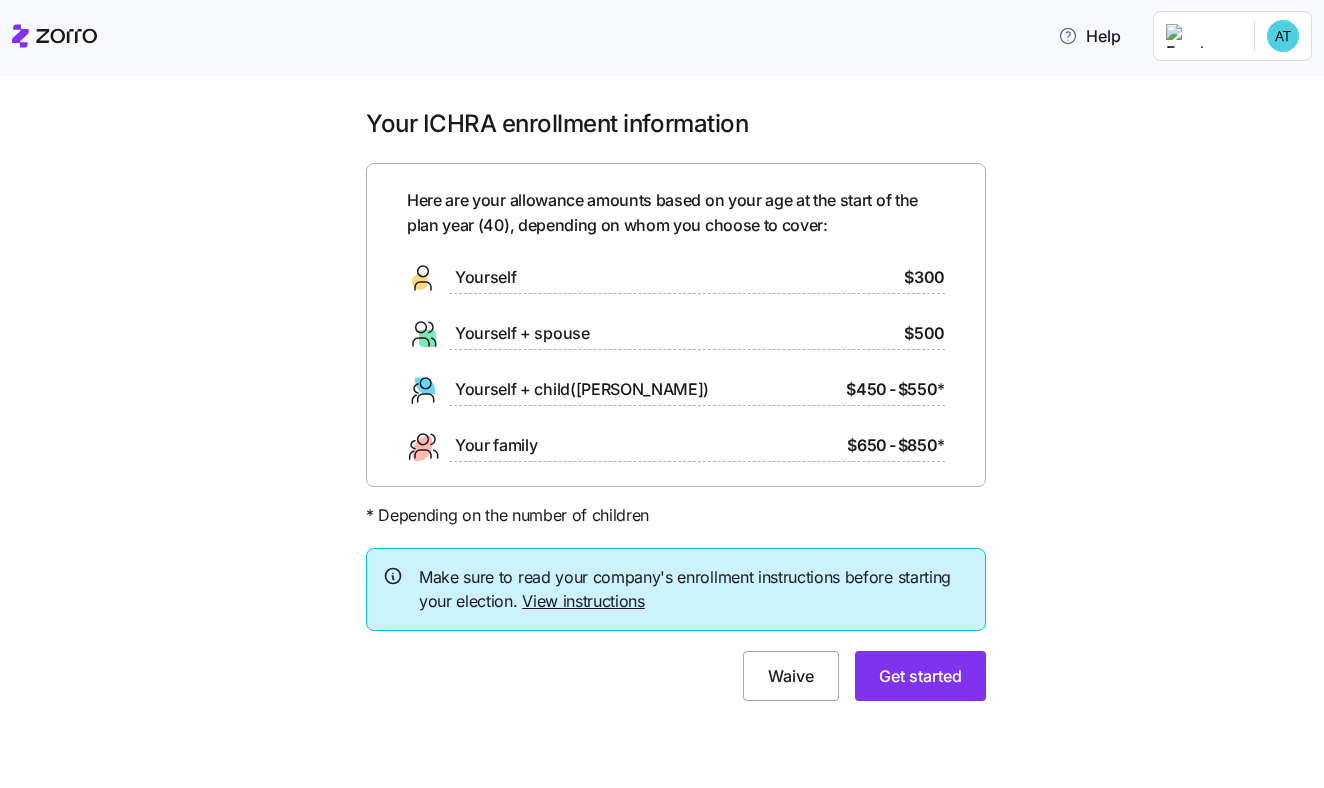 click on "Help Your ICHRA enrollment information Here are your allowance amounts based on your age at the start of the plan year ( 40 ), depending on whom you choose to cover: Yourself $300 Yourself + spouse $500 Yourself + child(ren) $450 - $550 * Your family $650 - $850 * * Depending on the number of children Make sure to read your company's enrollment instructions before starting your election.   View instructions Waive Get started Personalized allowance | Zorro" at bounding box center (662, 388) 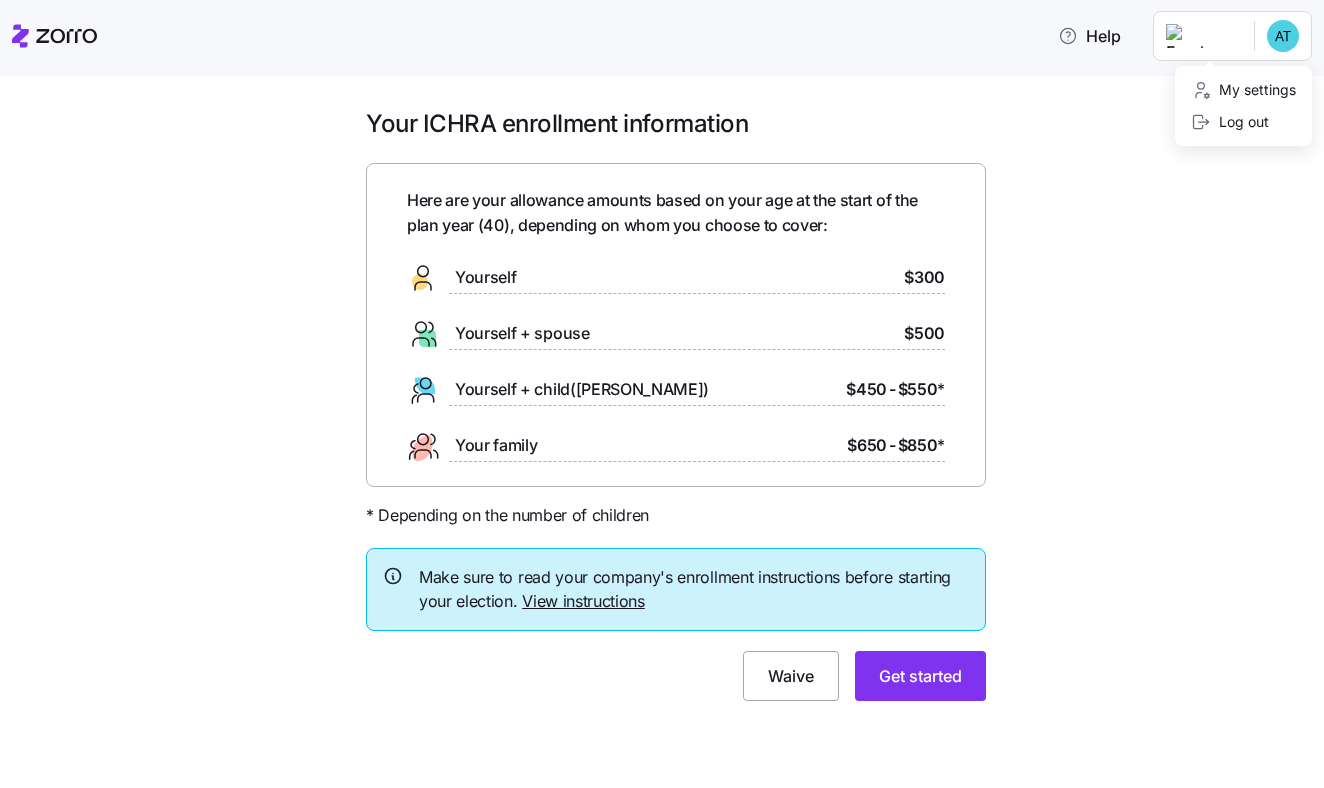 click on "Help Your ICHRA enrollment information Here are your allowance amounts based on your age at the start of the plan year ( 40 ), depending on whom you choose to cover: Yourself $300 Yourself + spouse $500 Yourself + child(ren) $450 - $550 * Your family $650 - $850 * * Depending on the number of children Make sure to read your company's enrollment instructions before starting your election.   View instructions Waive Get started Personalized allowance | Zorro My settings Log out" at bounding box center (662, 388) 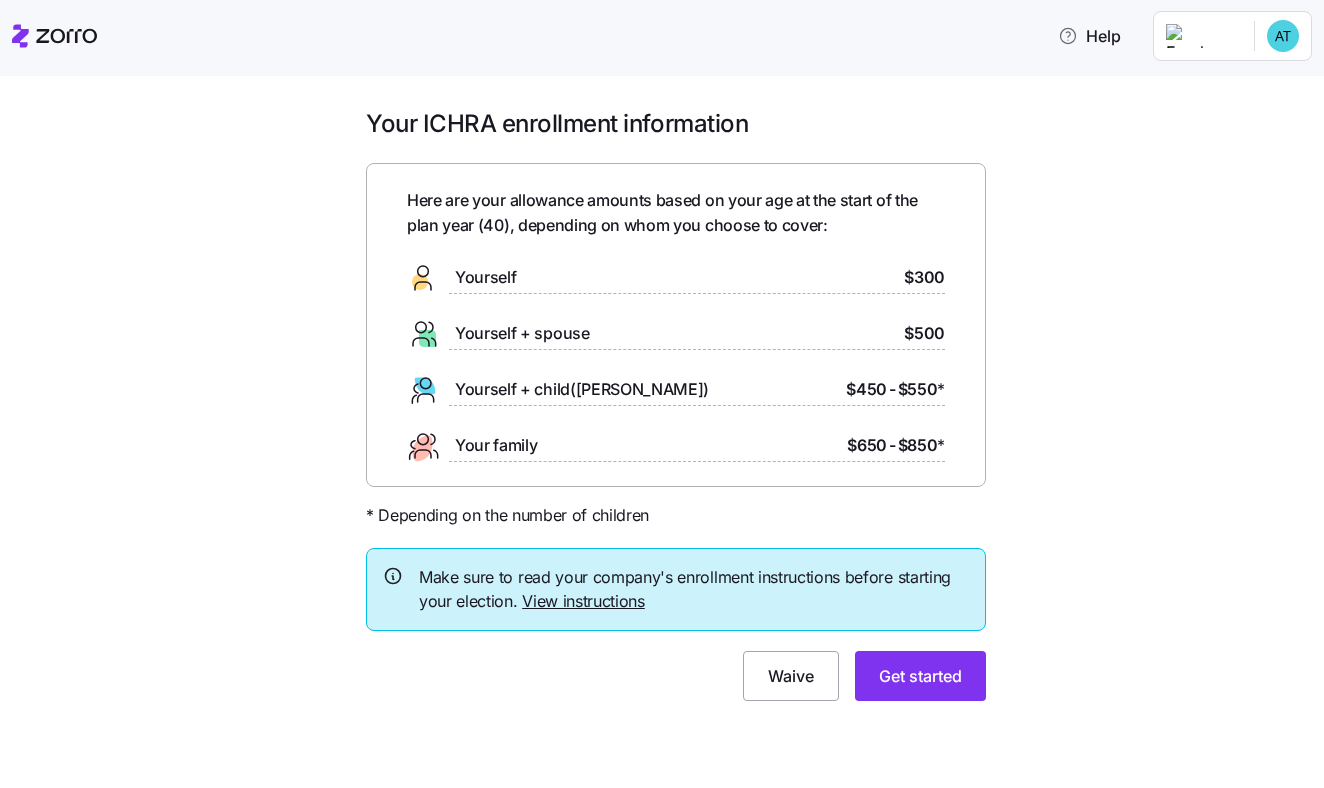 click on "Your ICHRA enrollment information Here are your allowance amounts based on your age at the start of the plan year ( 40 ), depending on whom you choose to cover: Yourself $300 Yourself + spouse $500 Yourself + child(ren) $450 - $550 * Your family $650 - $850 * * Depending on the number of children Make sure to read your company's enrollment instructions before starting your election.   View instructions Waive Get started" at bounding box center (676, 416) 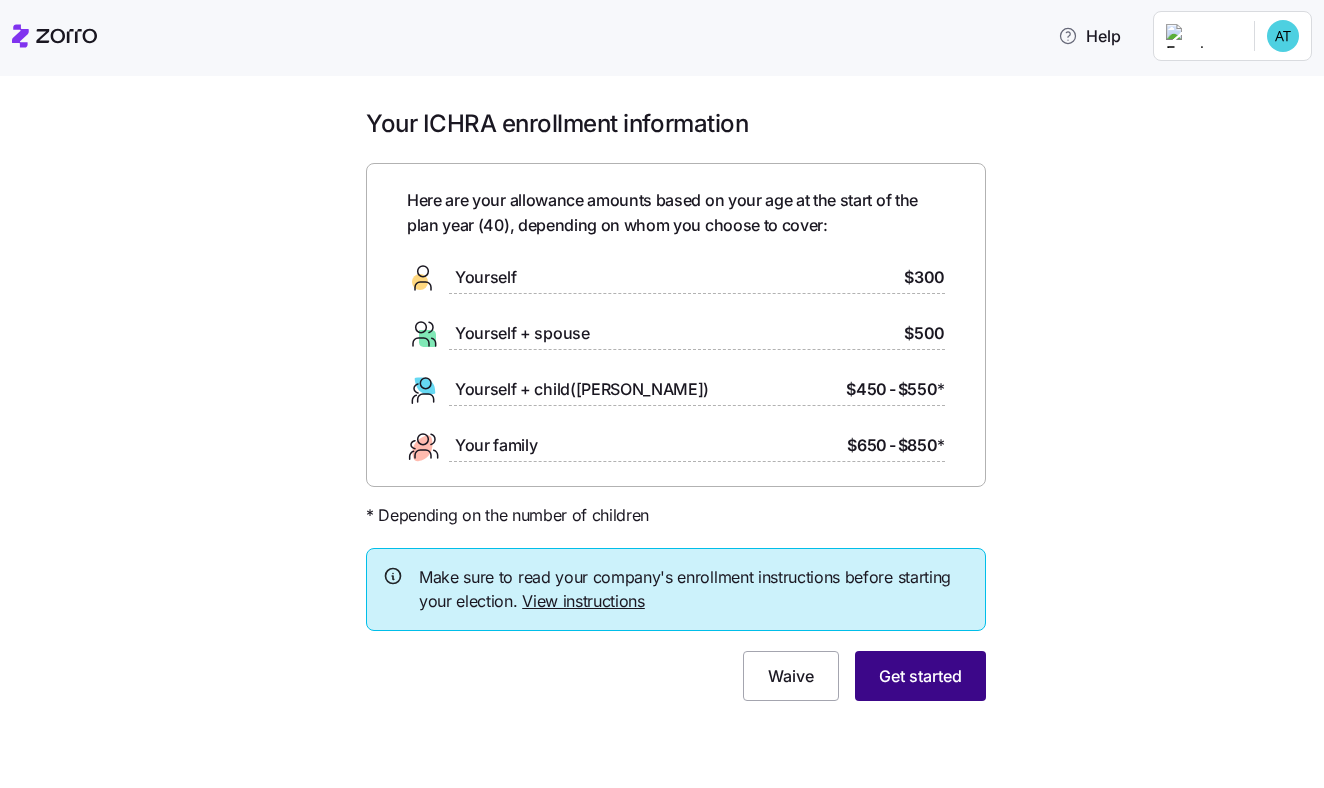 click on "Get started" at bounding box center [920, 676] 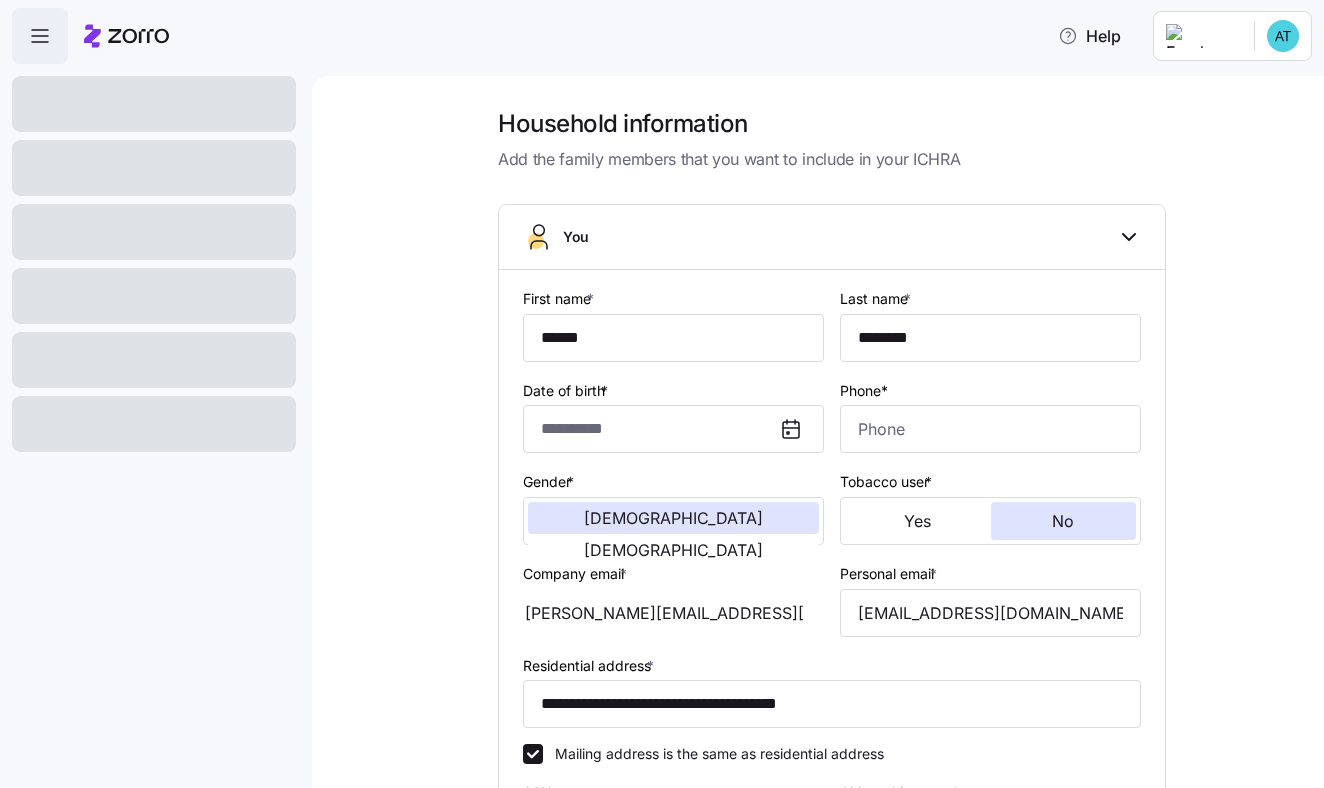 type on "**********" 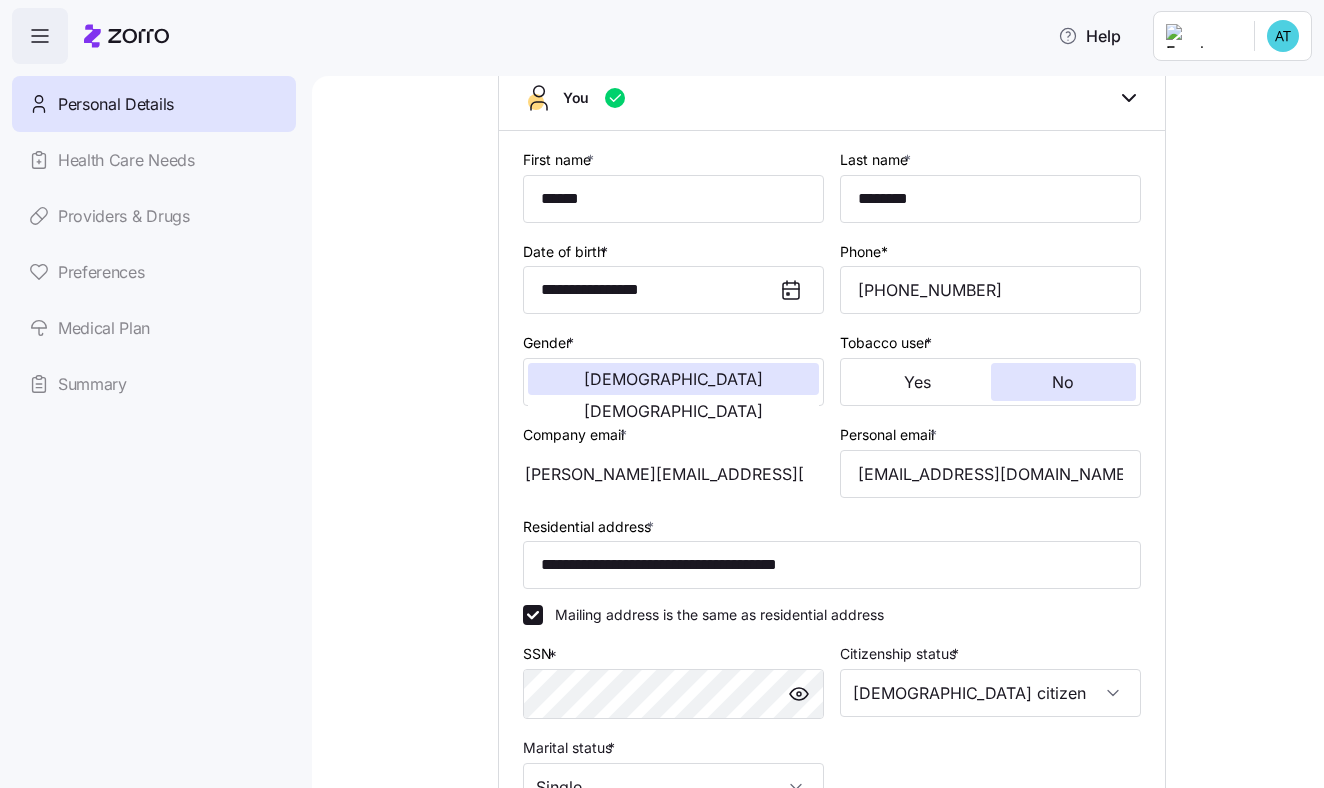 scroll, scrollTop: 164, scrollLeft: 0, axis: vertical 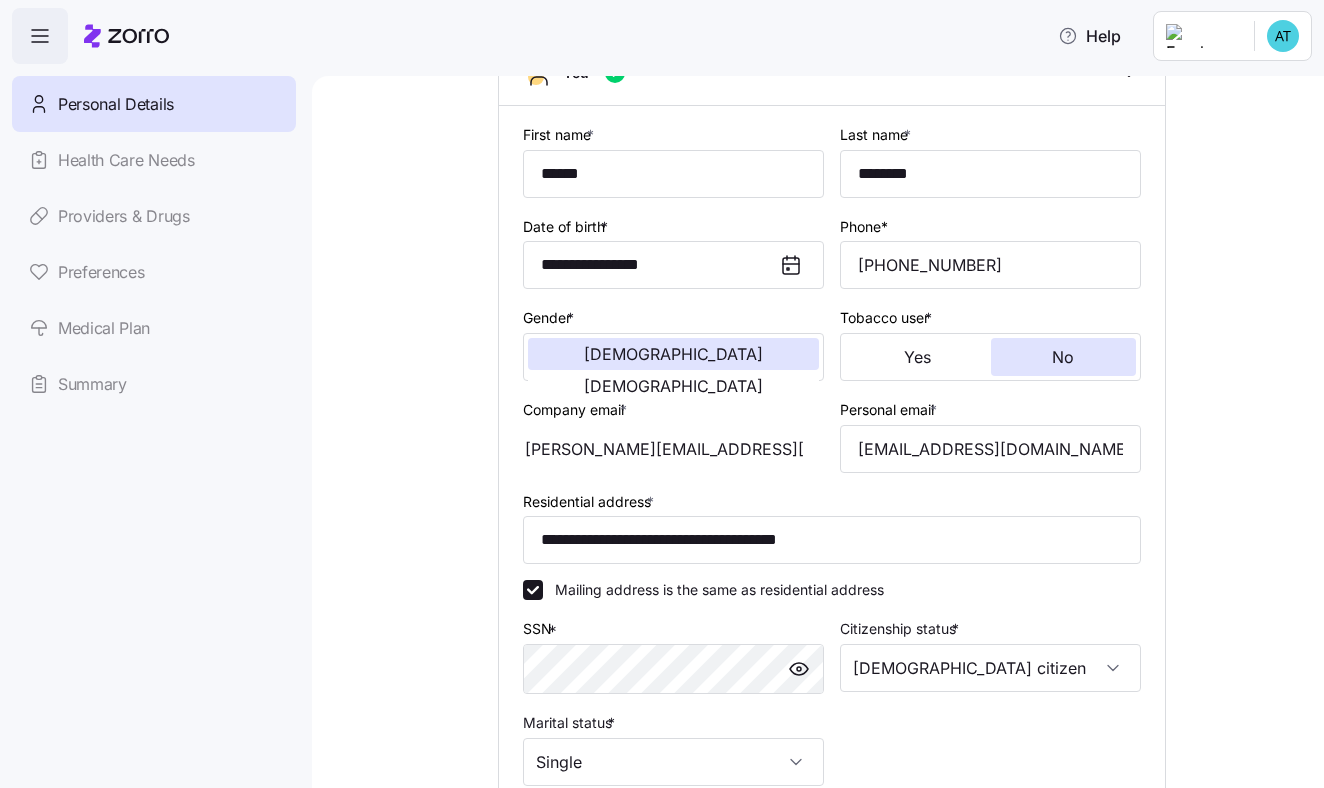 click 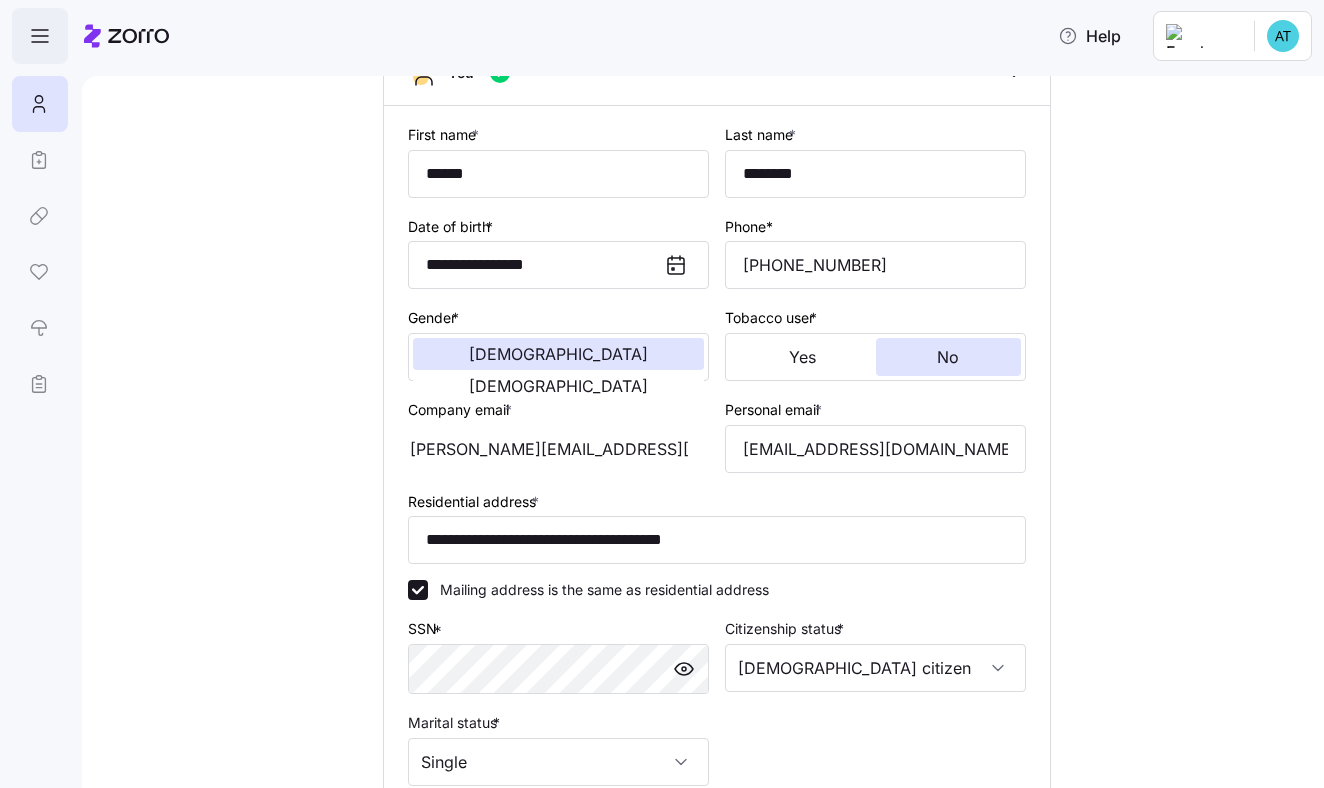click 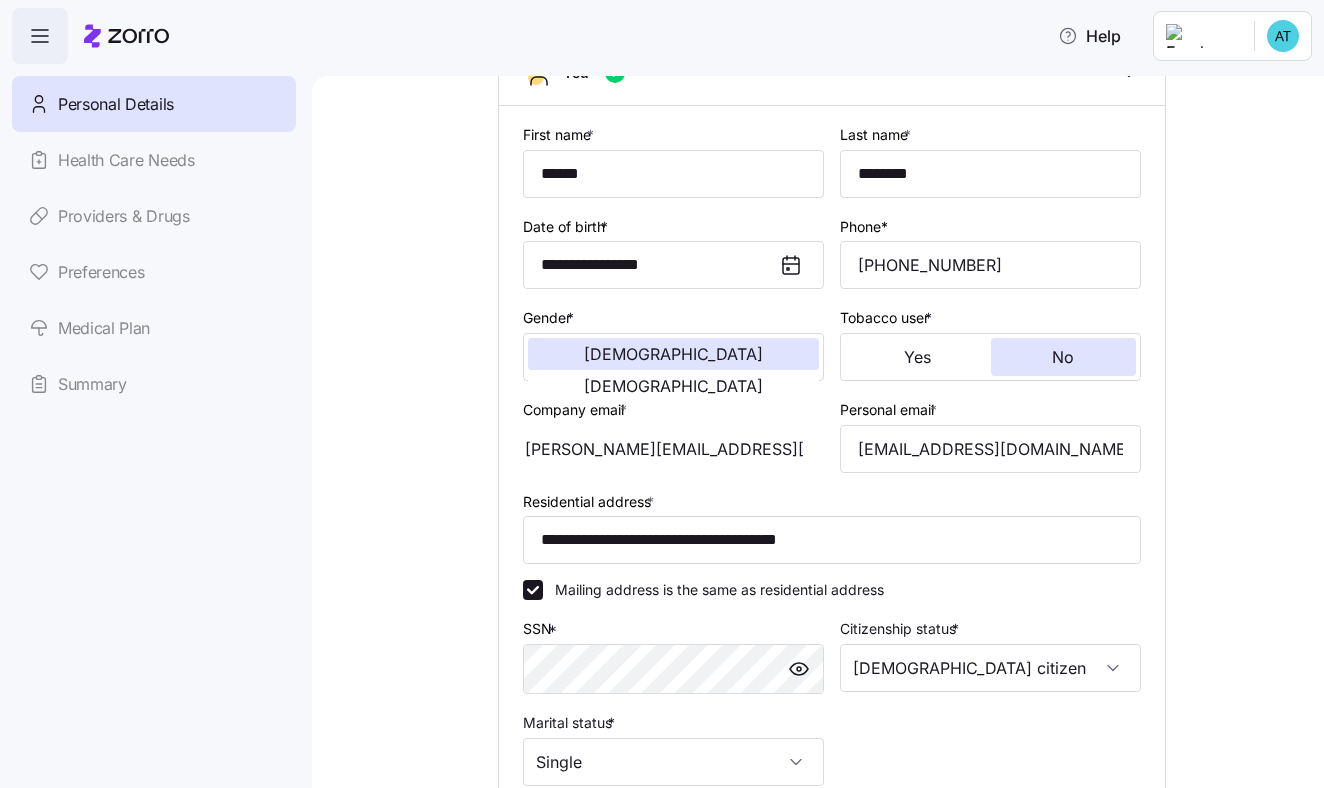 click on "Personal Details" at bounding box center (116, 104) 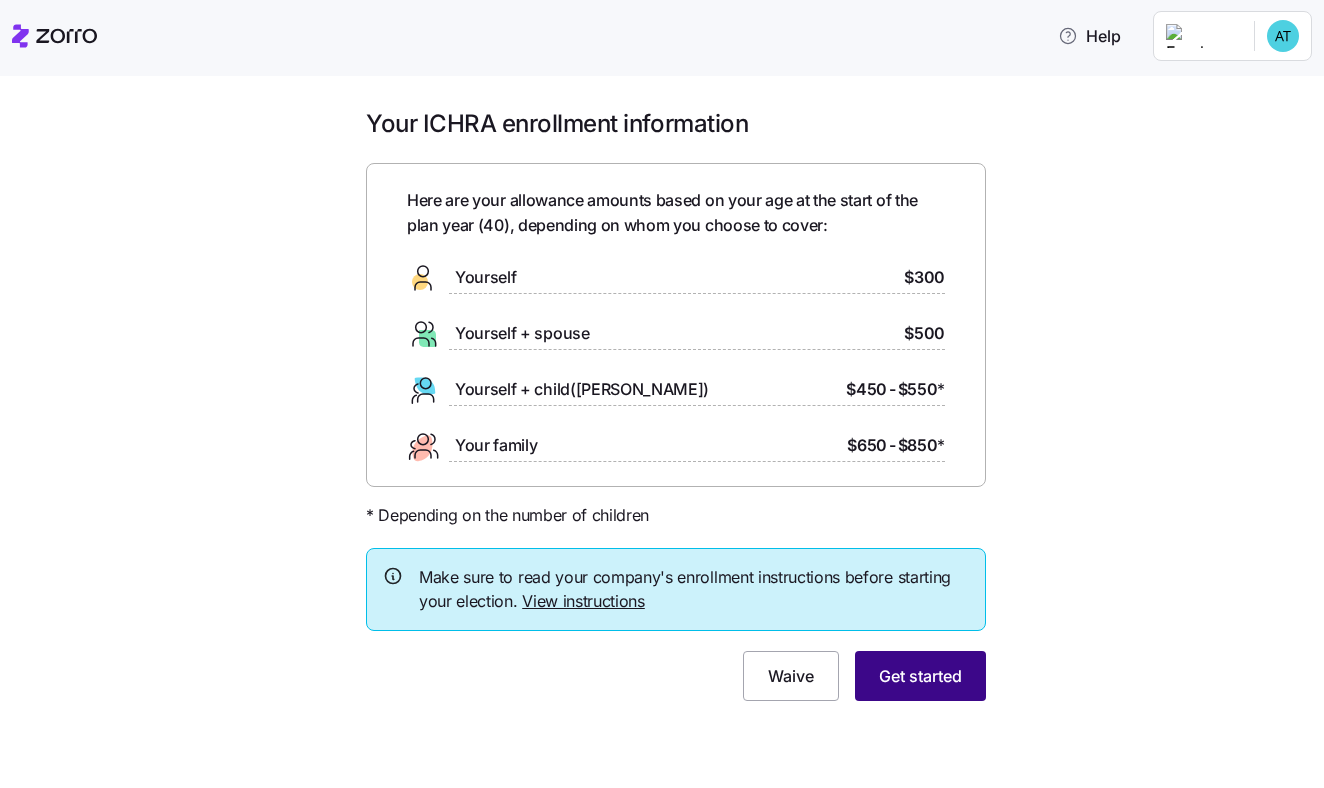 click on "Get started" at bounding box center (920, 676) 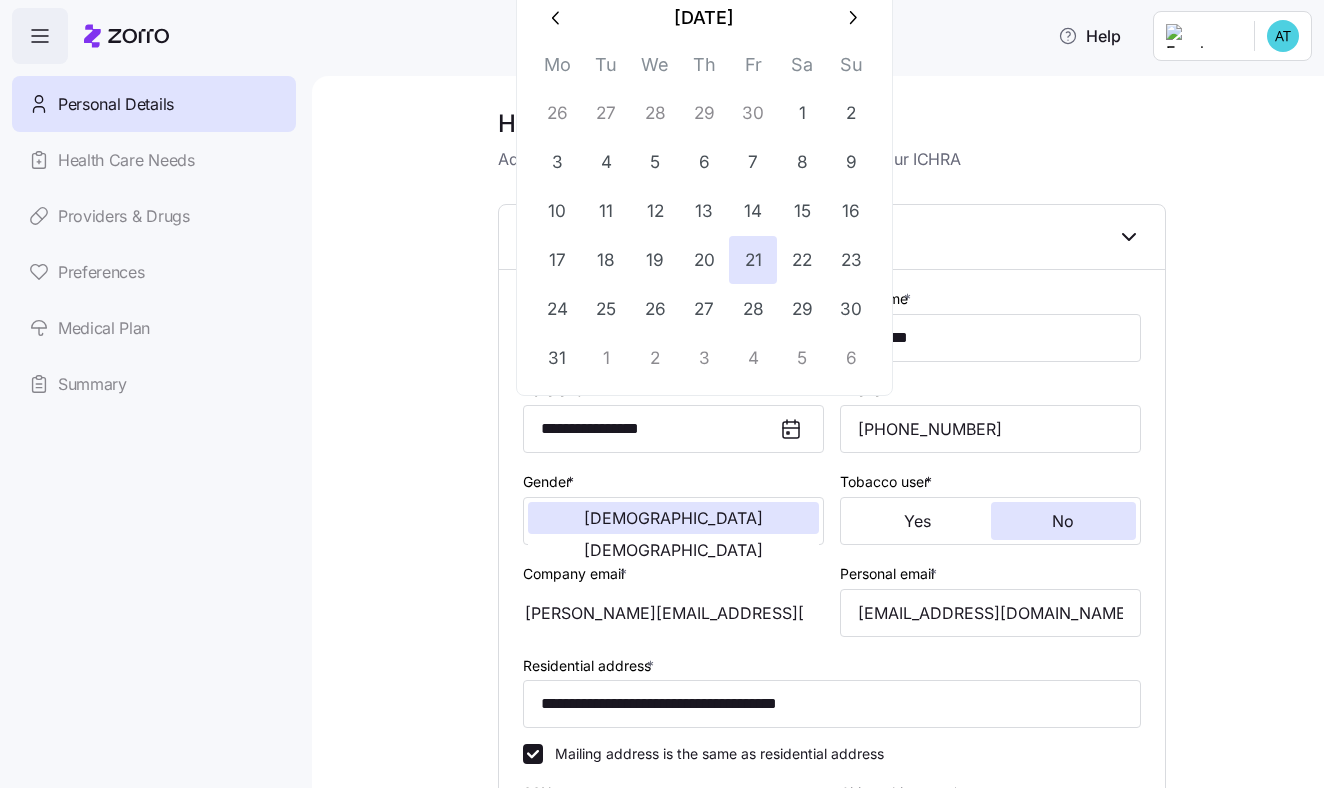 type on "**********" 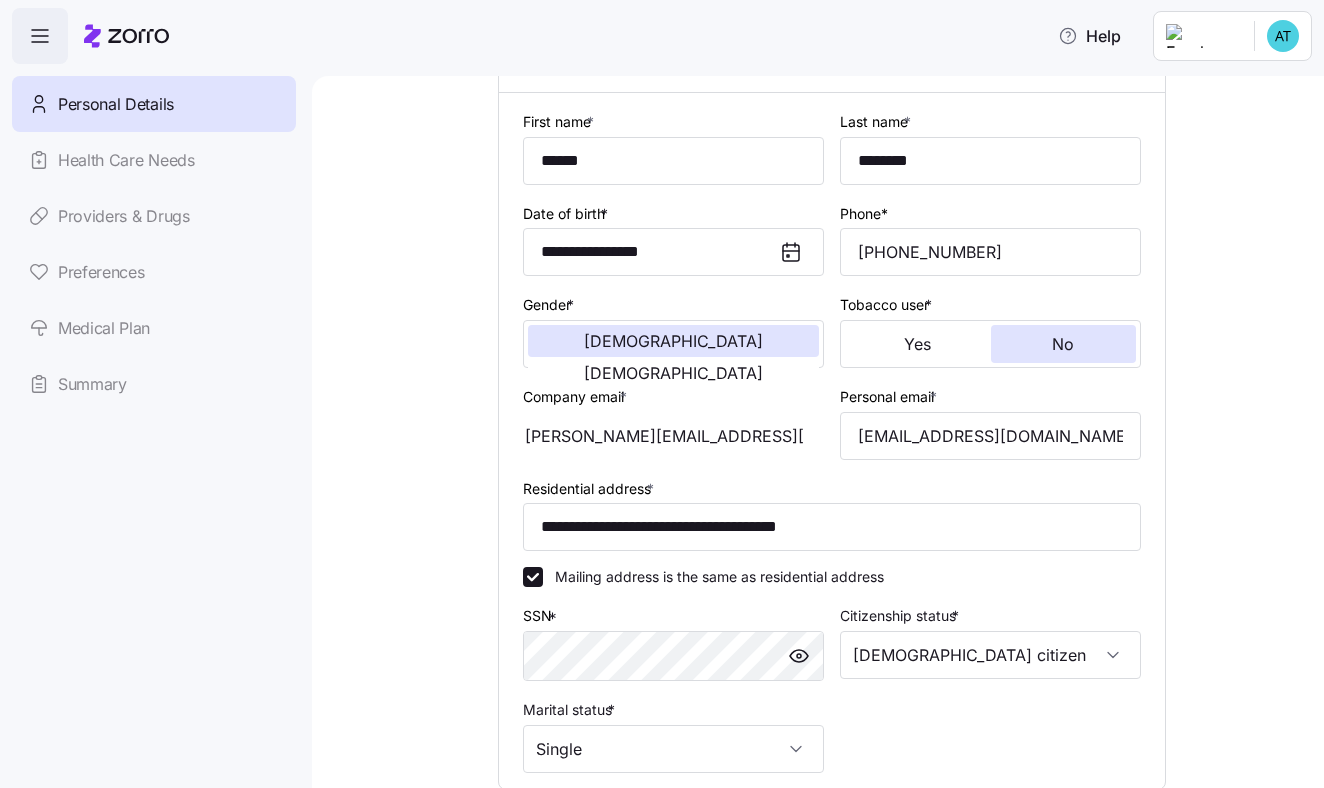 scroll, scrollTop: 314, scrollLeft: 0, axis: vertical 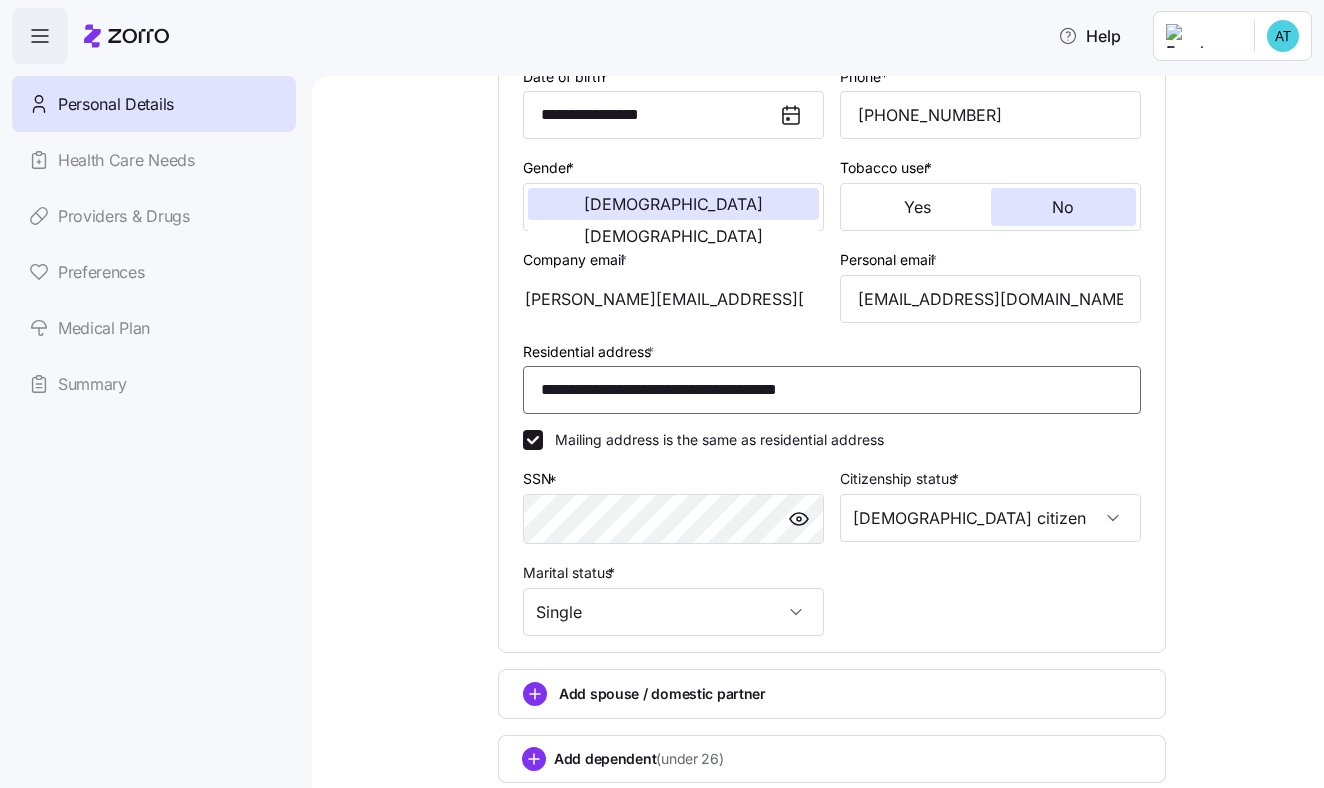 click on "**********" at bounding box center (832, 390) 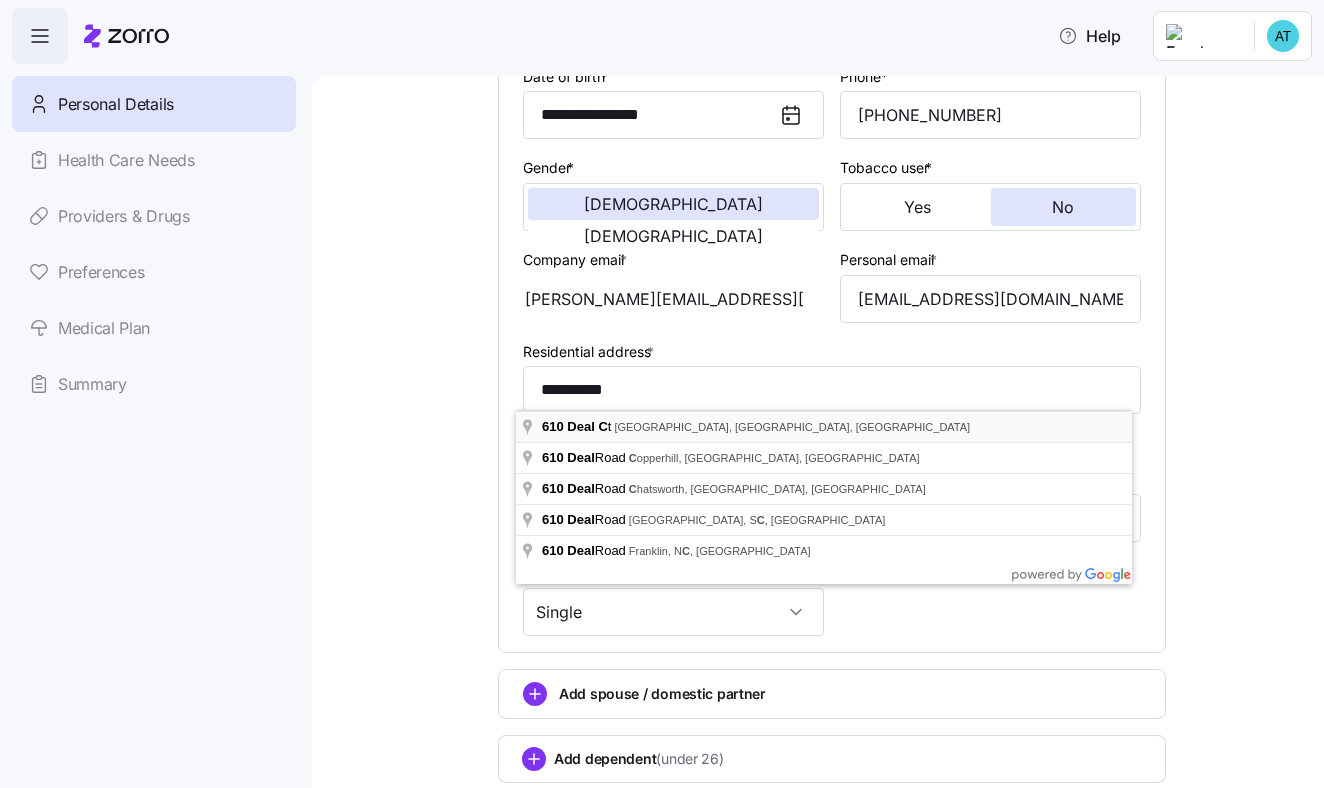 type on "**********" 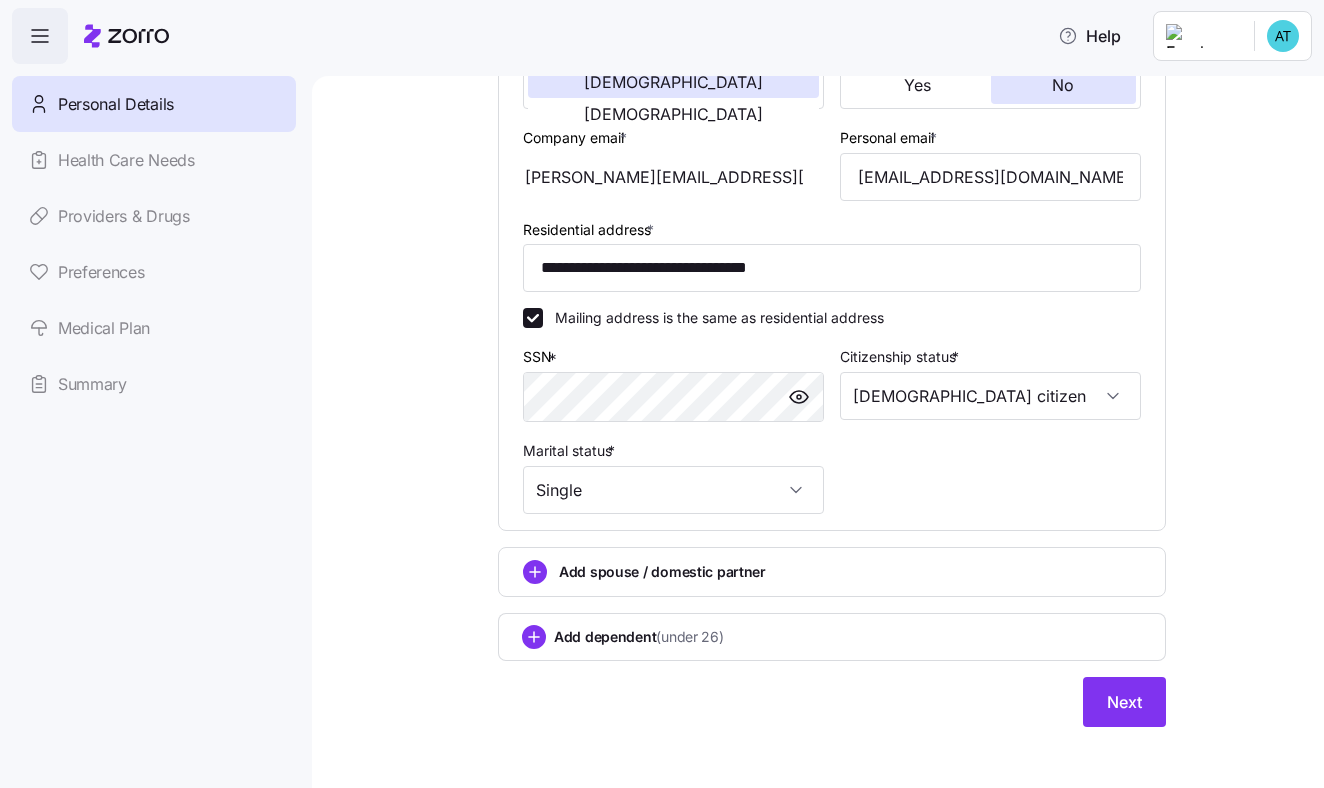 scroll, scrollTop: 441, scrollLeft: 0, axis: vertical 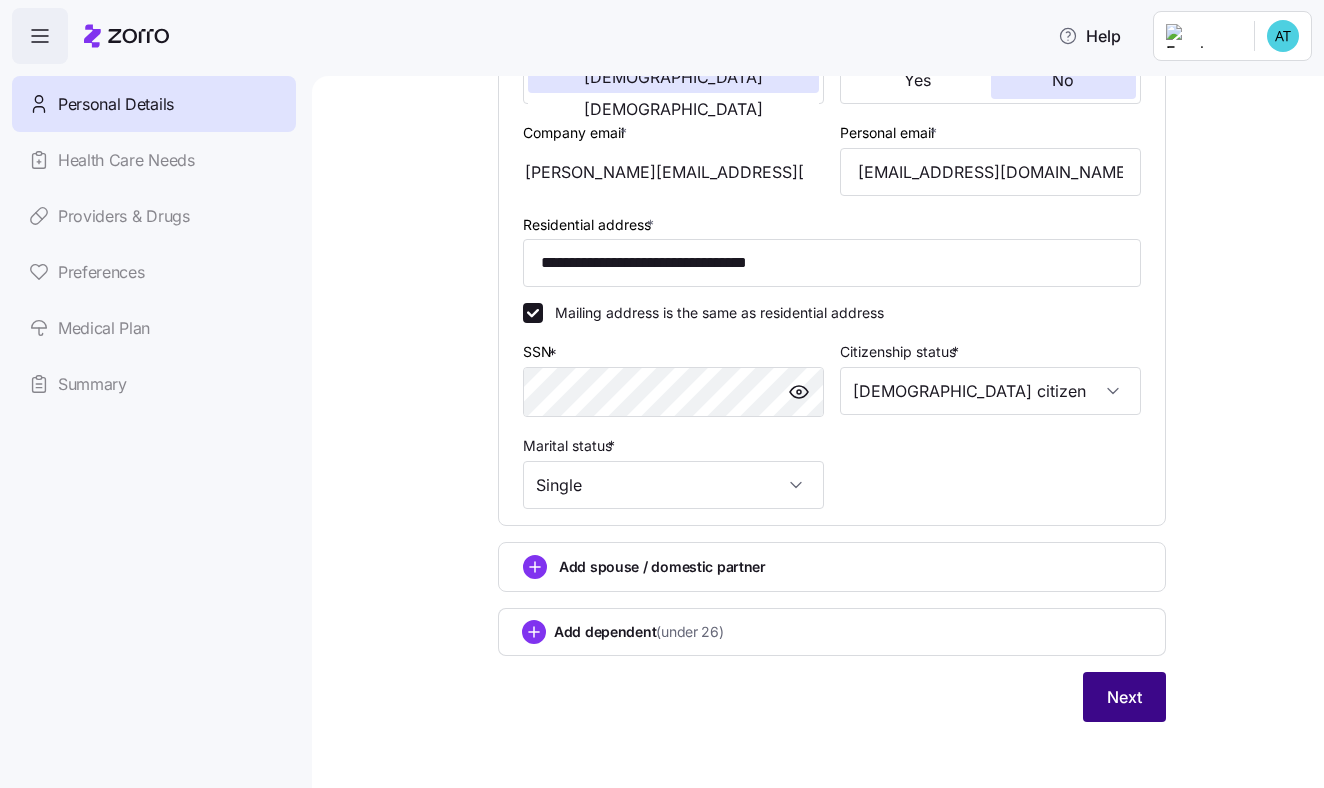 click on "Next" at bounding box center [1124, 697] 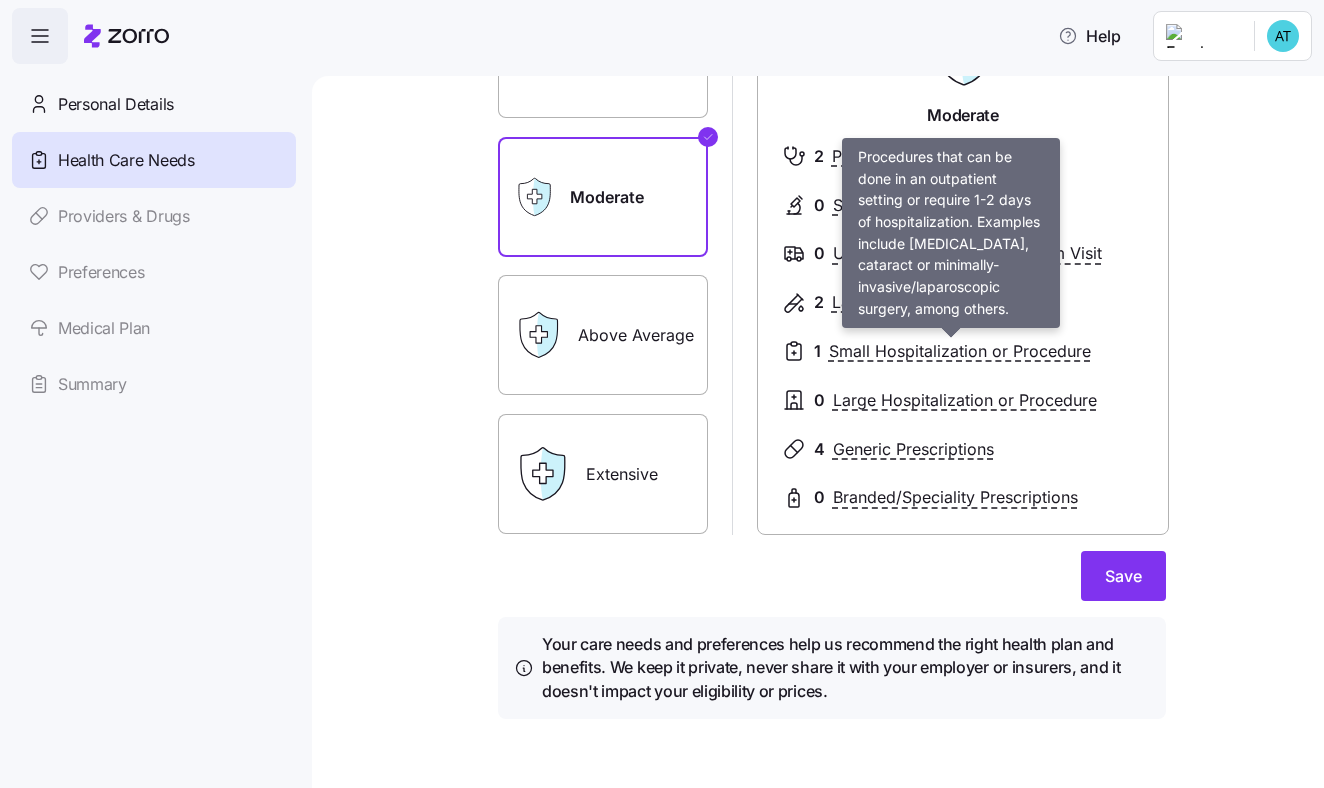 scroll, scrollTop: 195, scrollLeft: 0, axis: vertical 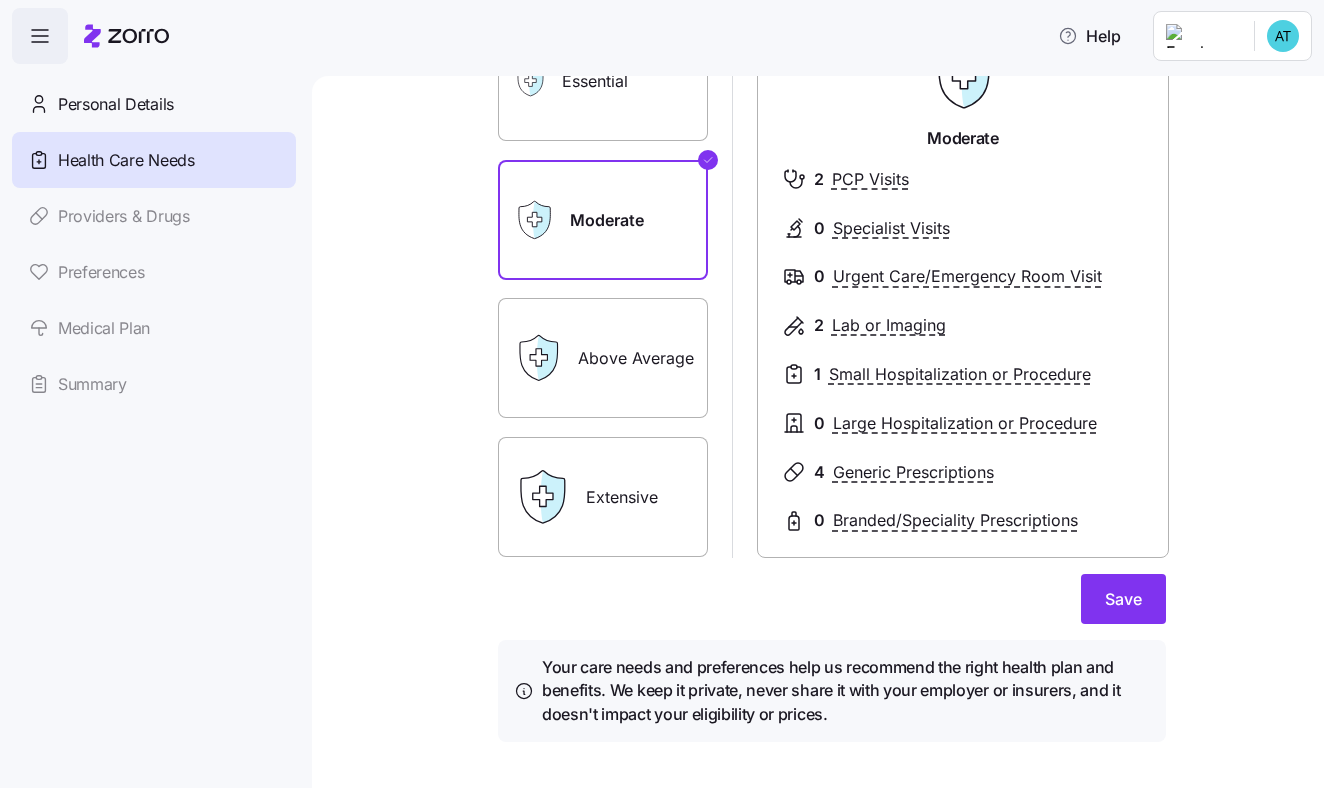 click on "Essential" at bounding box center [603, 81] 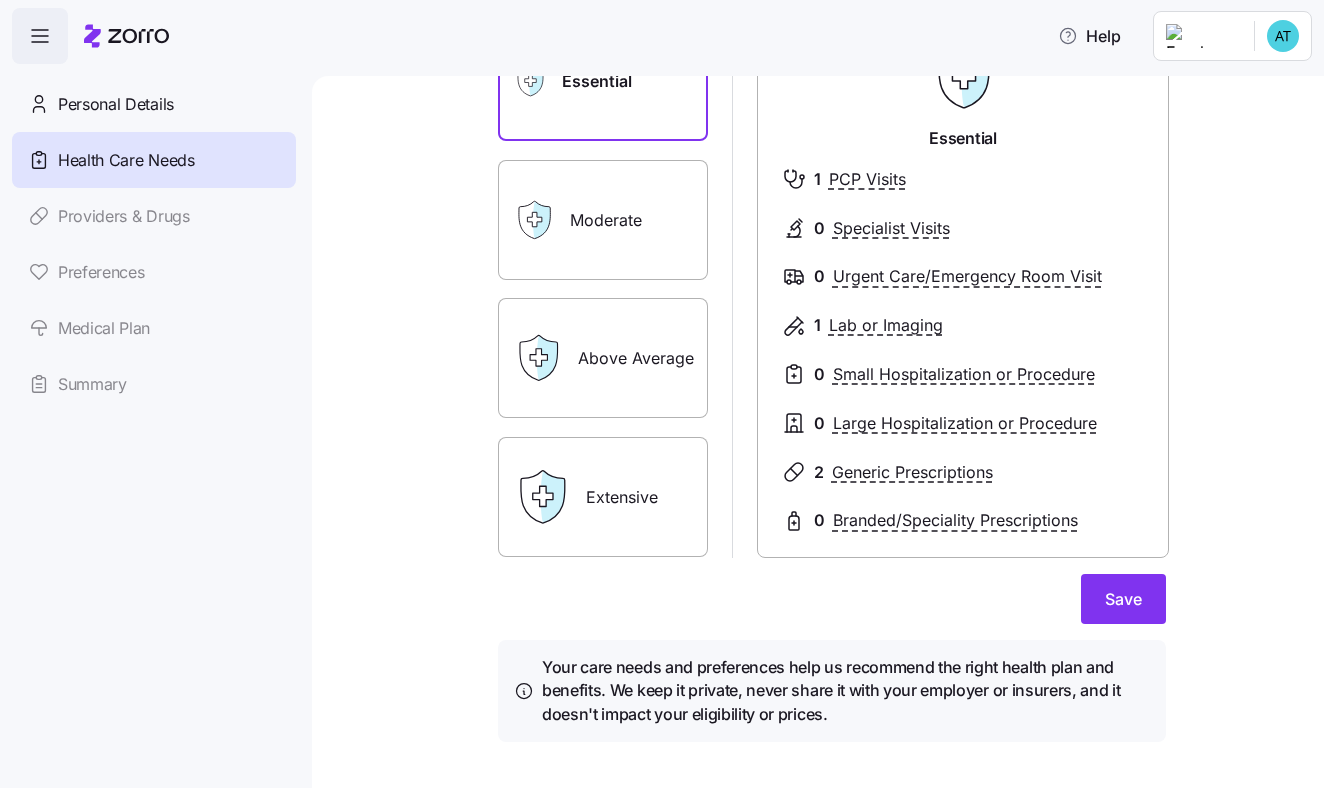click on "Above Average" at bounding box center (603, 358) 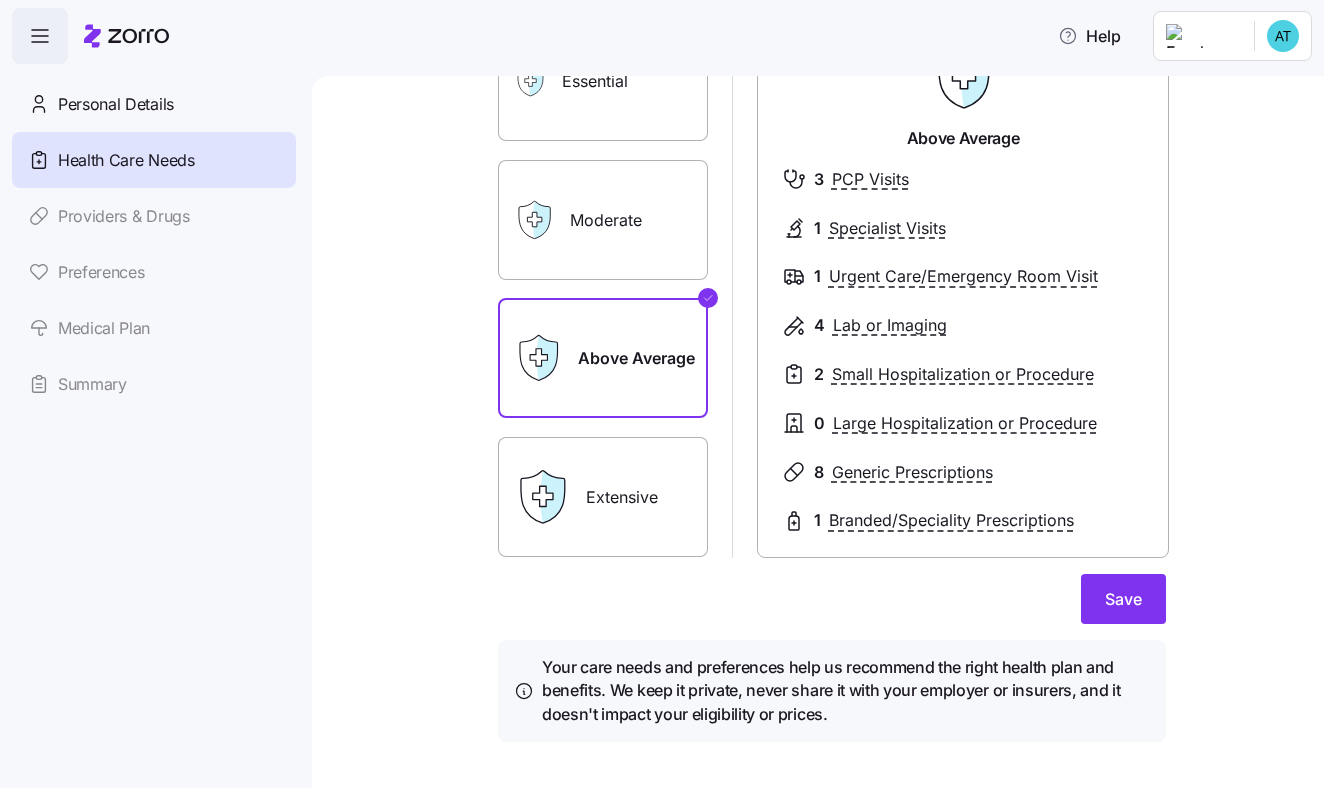 click on "Essential" at bounding box center (603, 81) 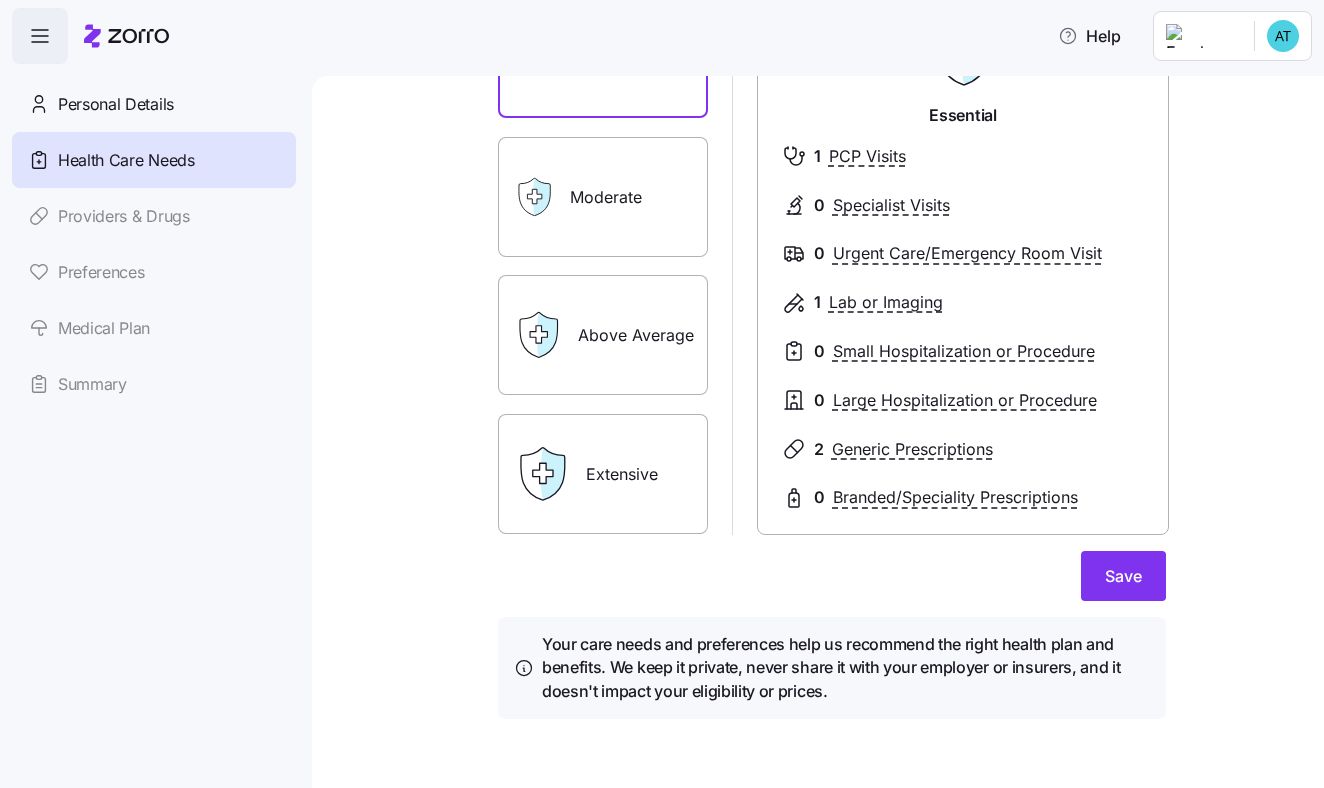 scroll, scrollTop: 0, scrollLeft: 0, axis: both 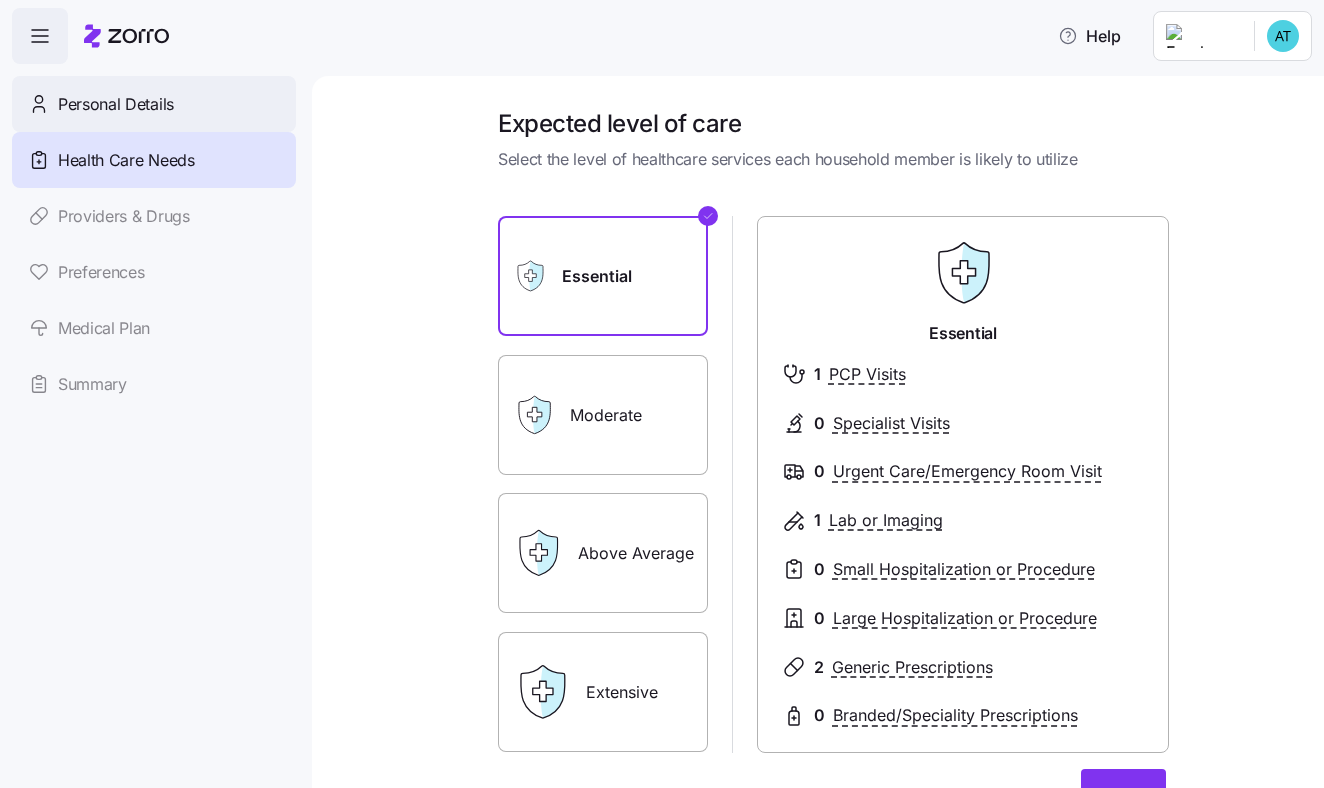 click on "Personal Details" at bounding box center (116, 104) 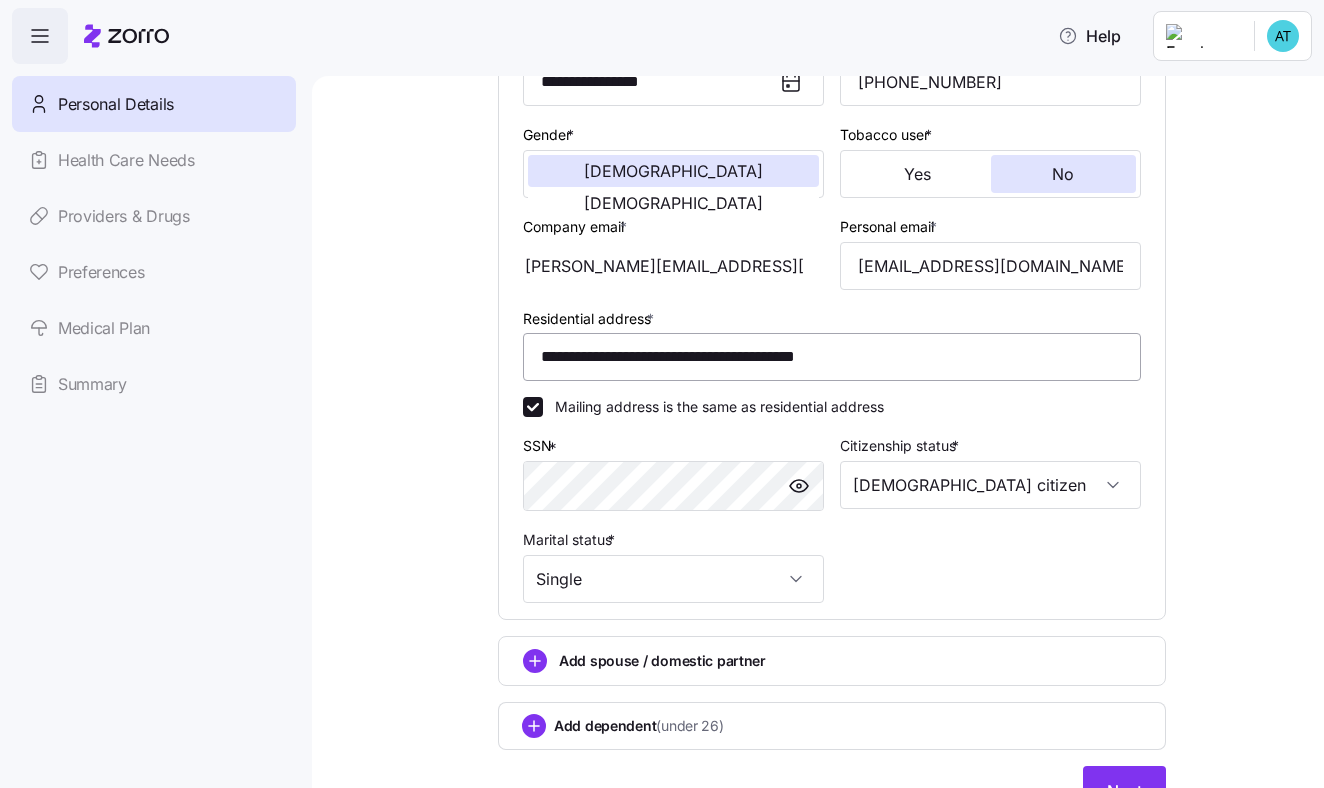 scroll, scrollTop: 441, scrollLeft: 0, axis: vertical 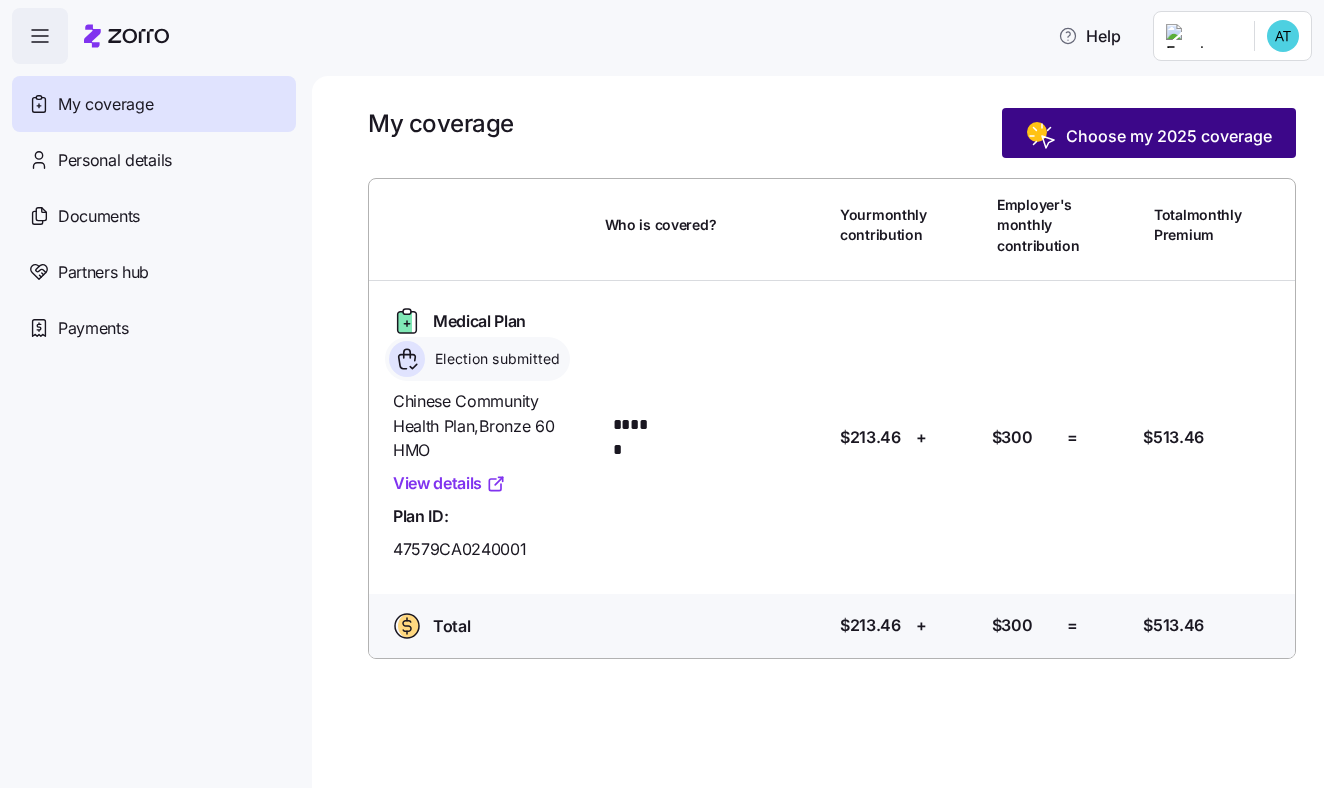 click on "Choose my 2025 coverage" at bounding box center (1169, 136) 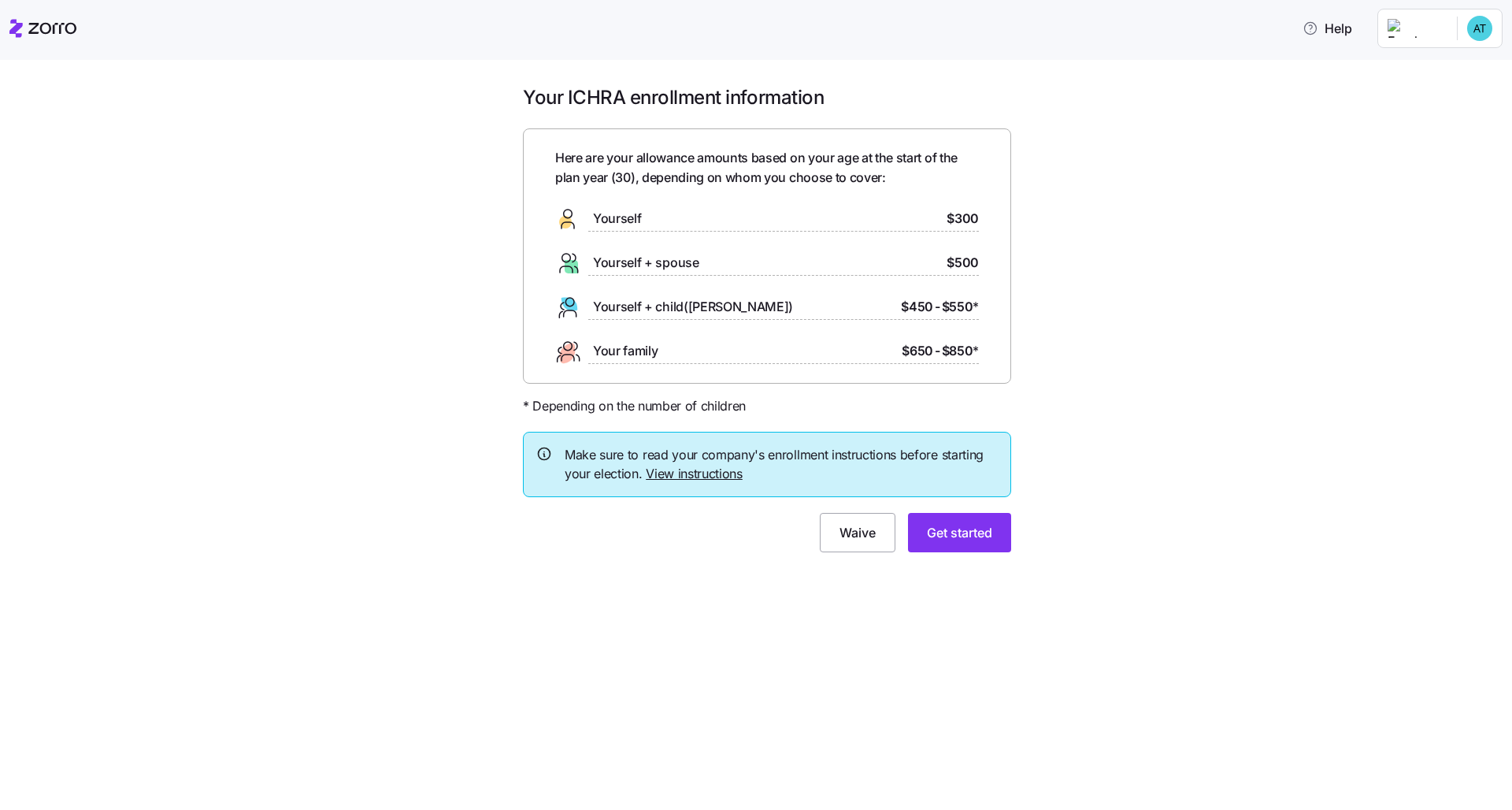 click on "View instructions" at bounding box center (694, 474) 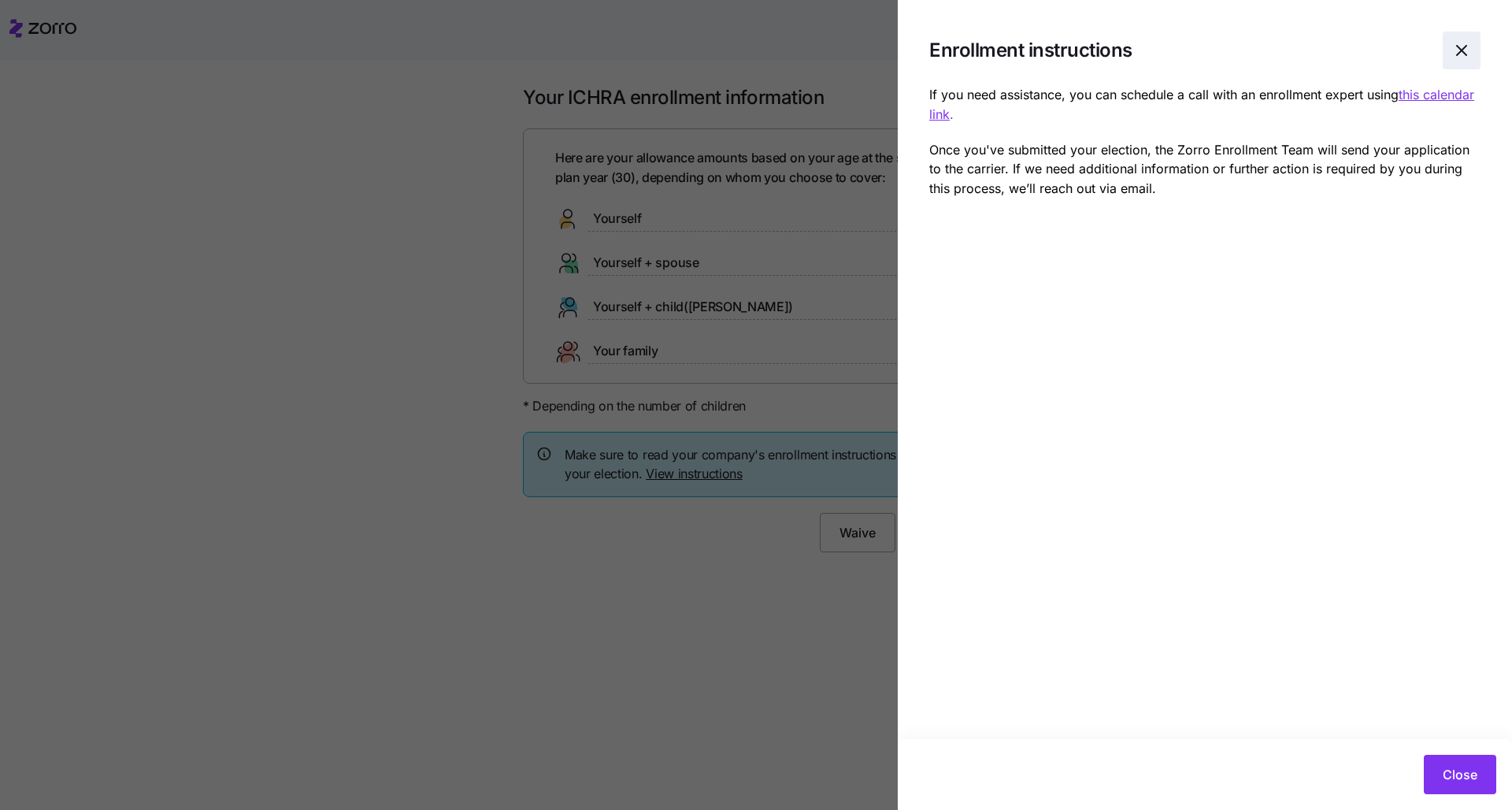 click 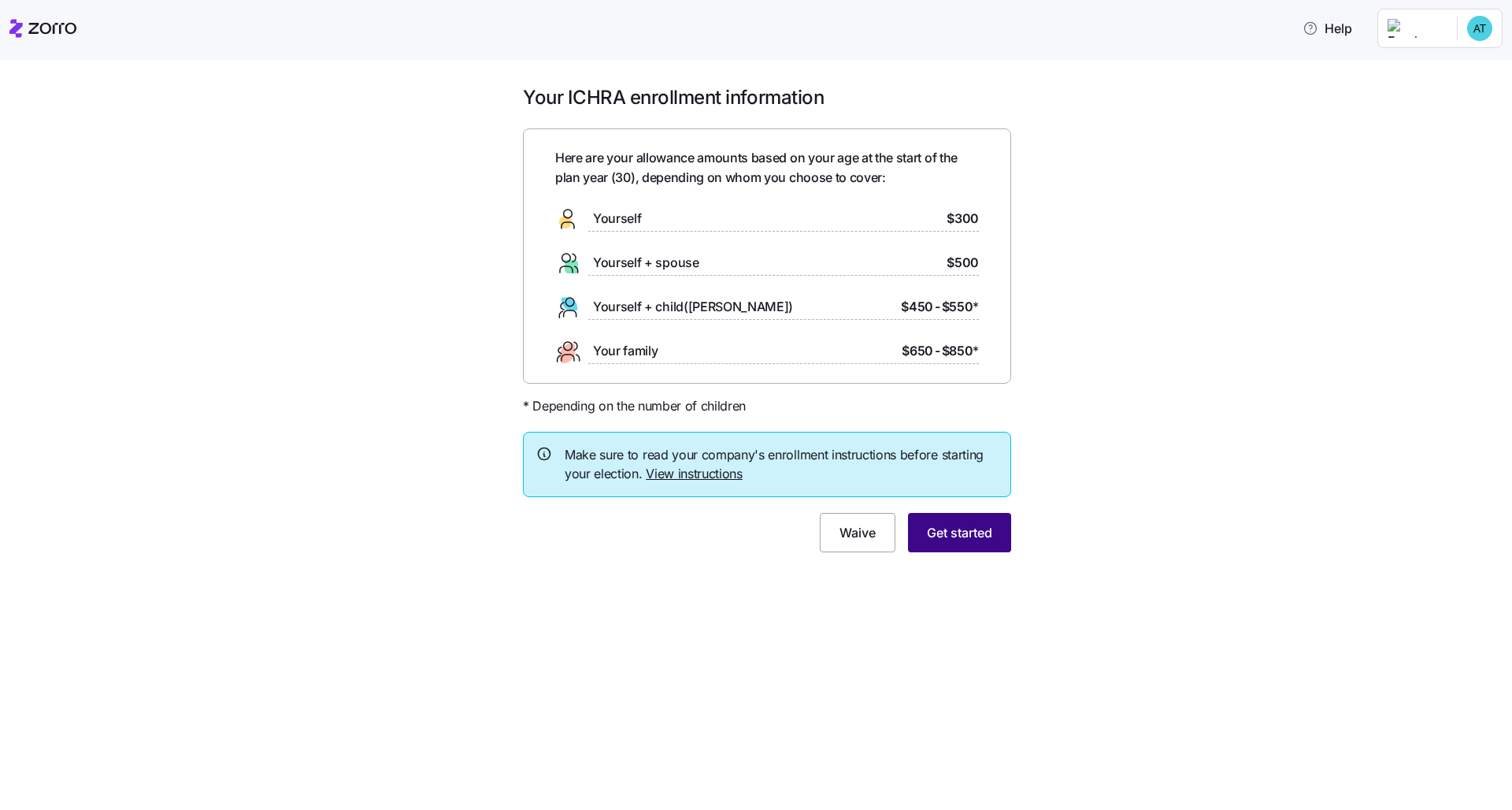 click on "Get started" at bounding box center [959, 533] 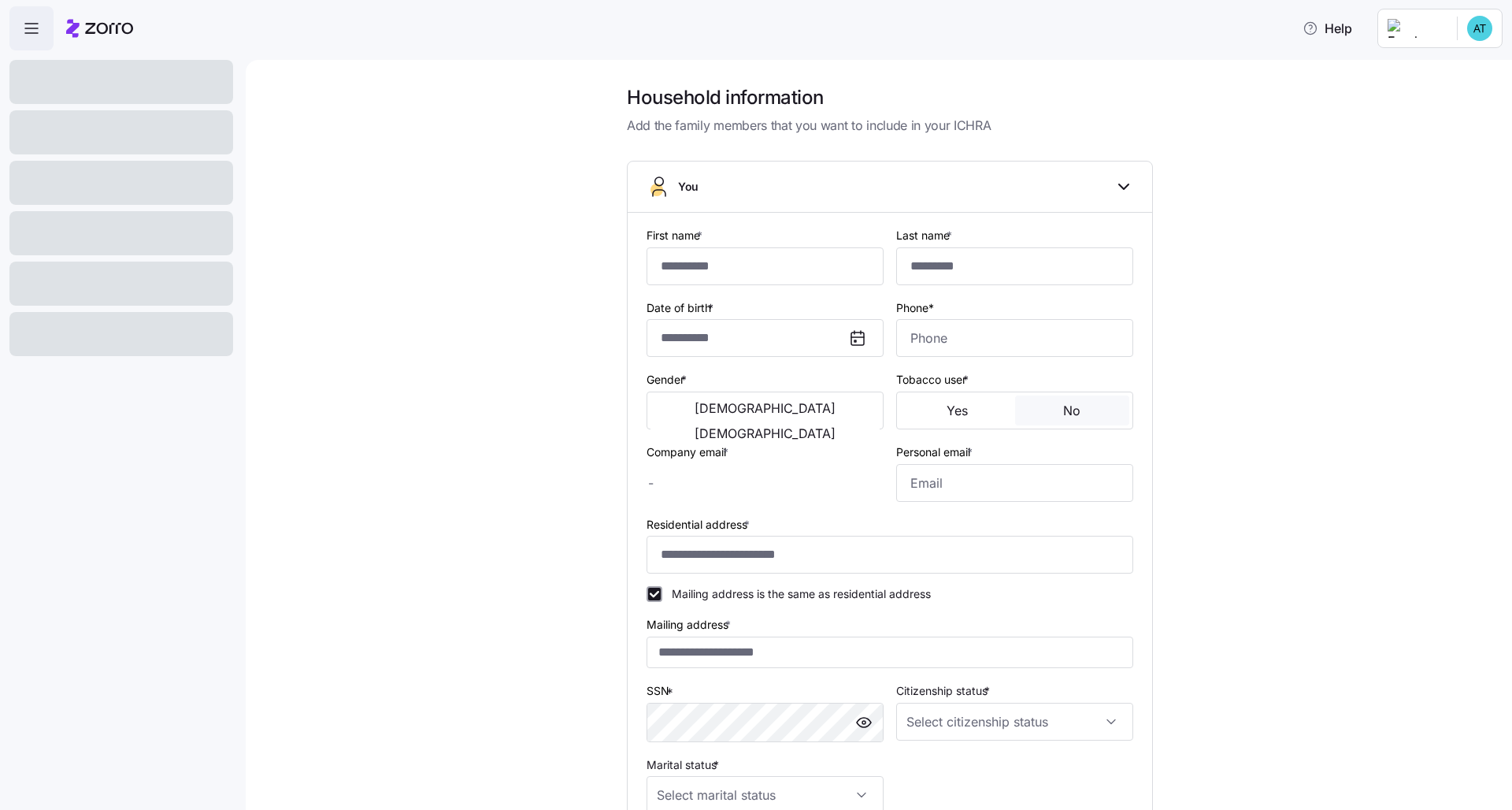 type on "******" 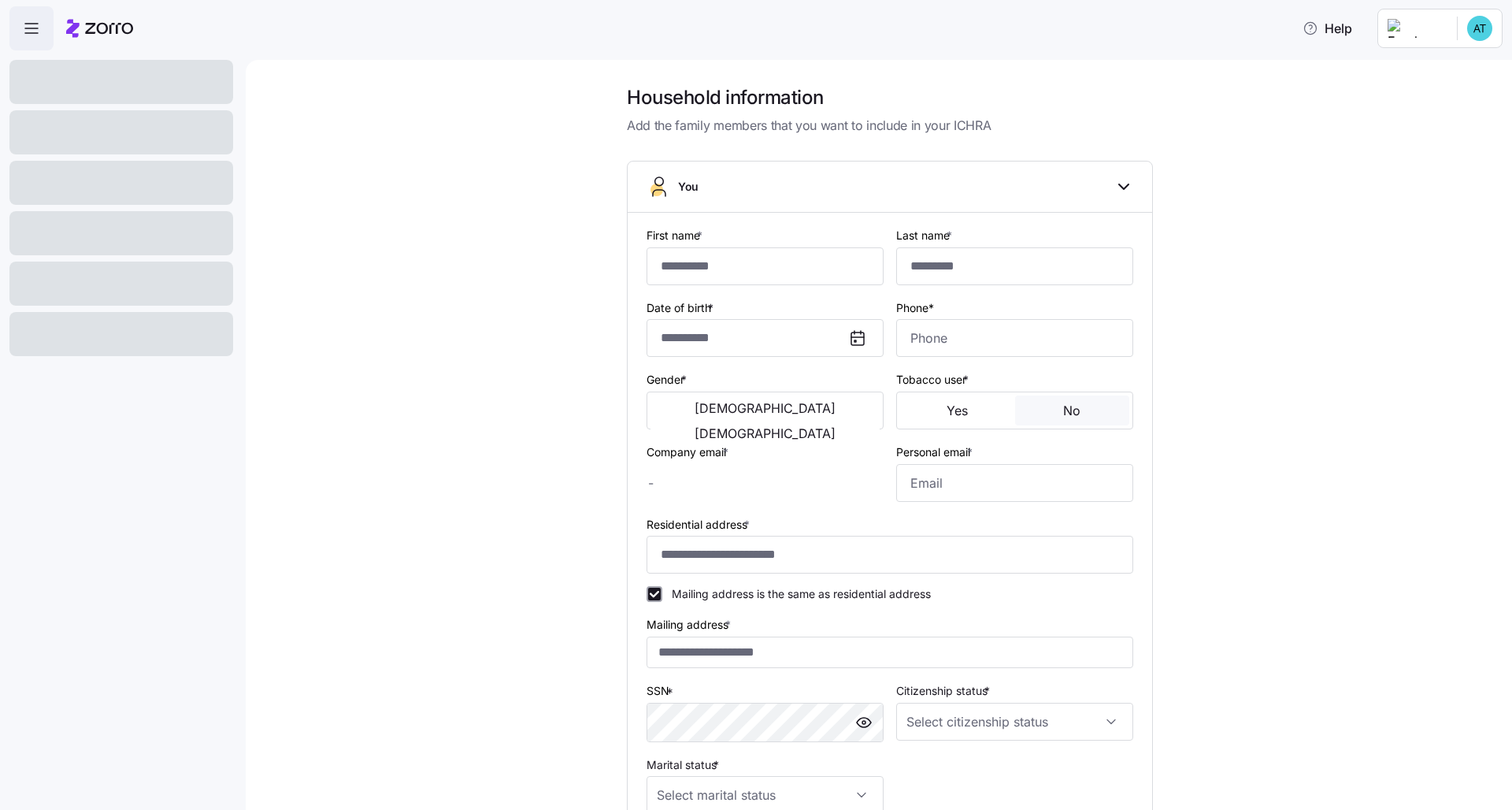type on "********" 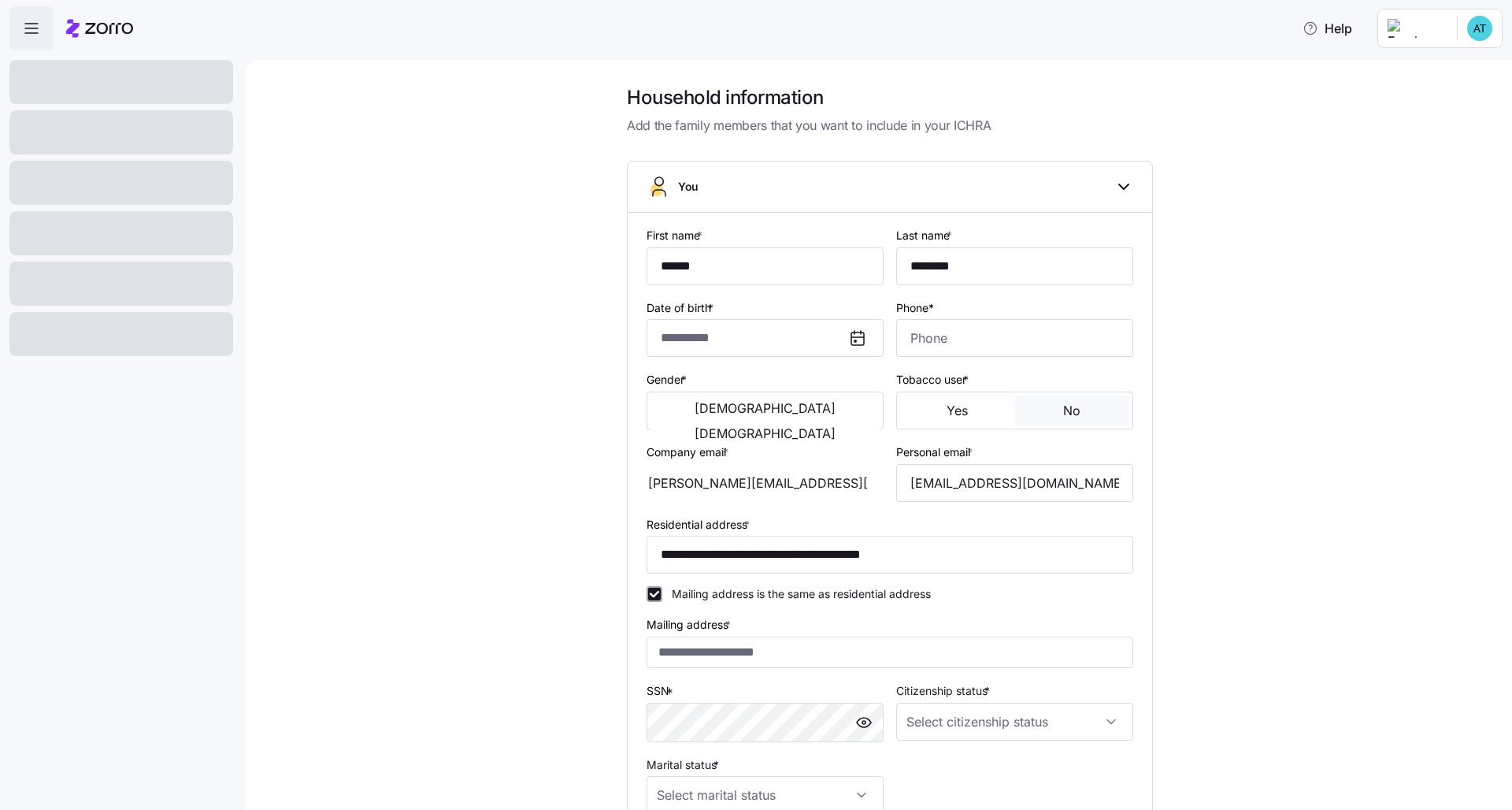 type on "**********" 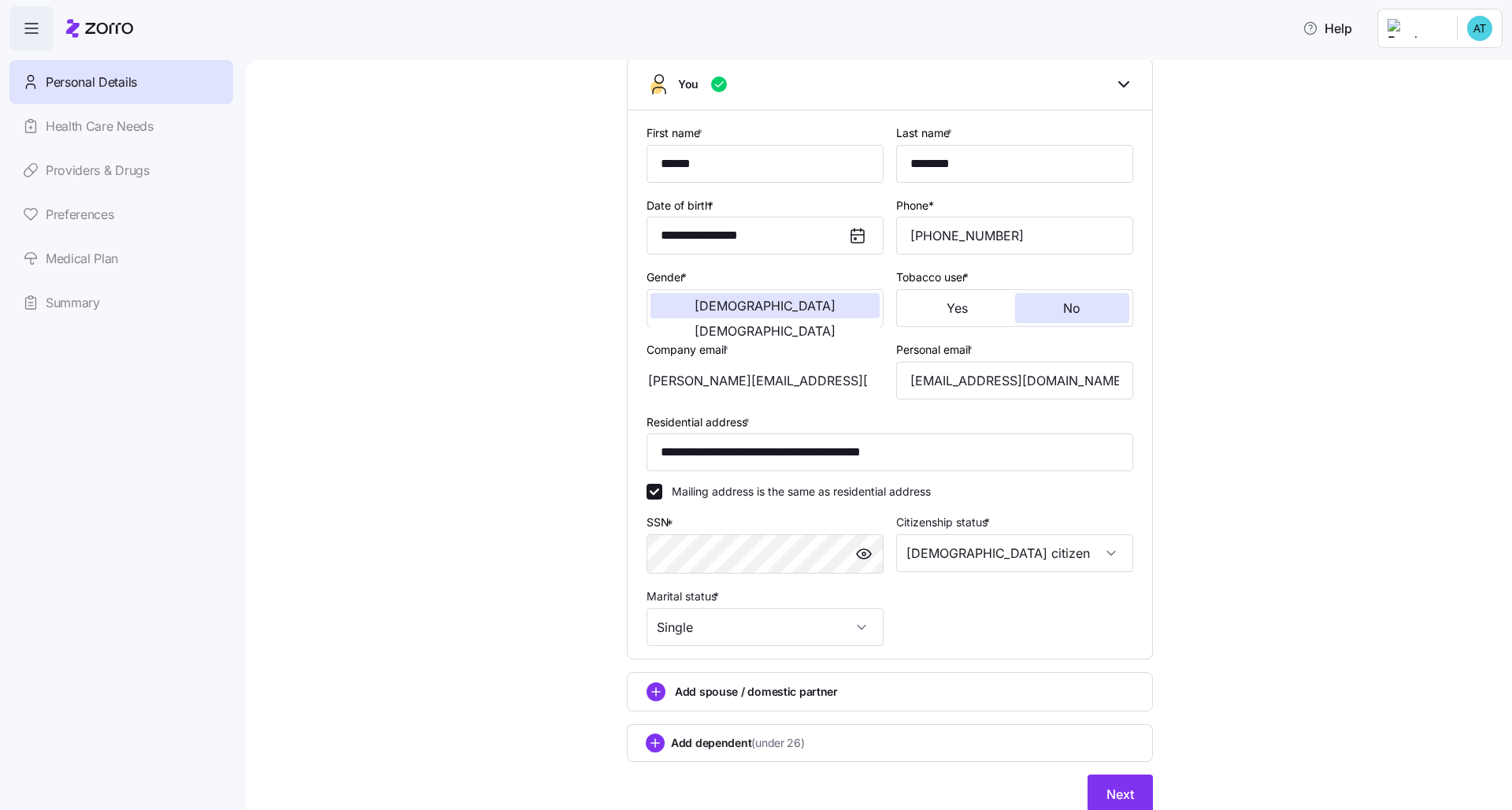 scroll, scrollTop: 128, scrollLeft: 0, axis: vertical 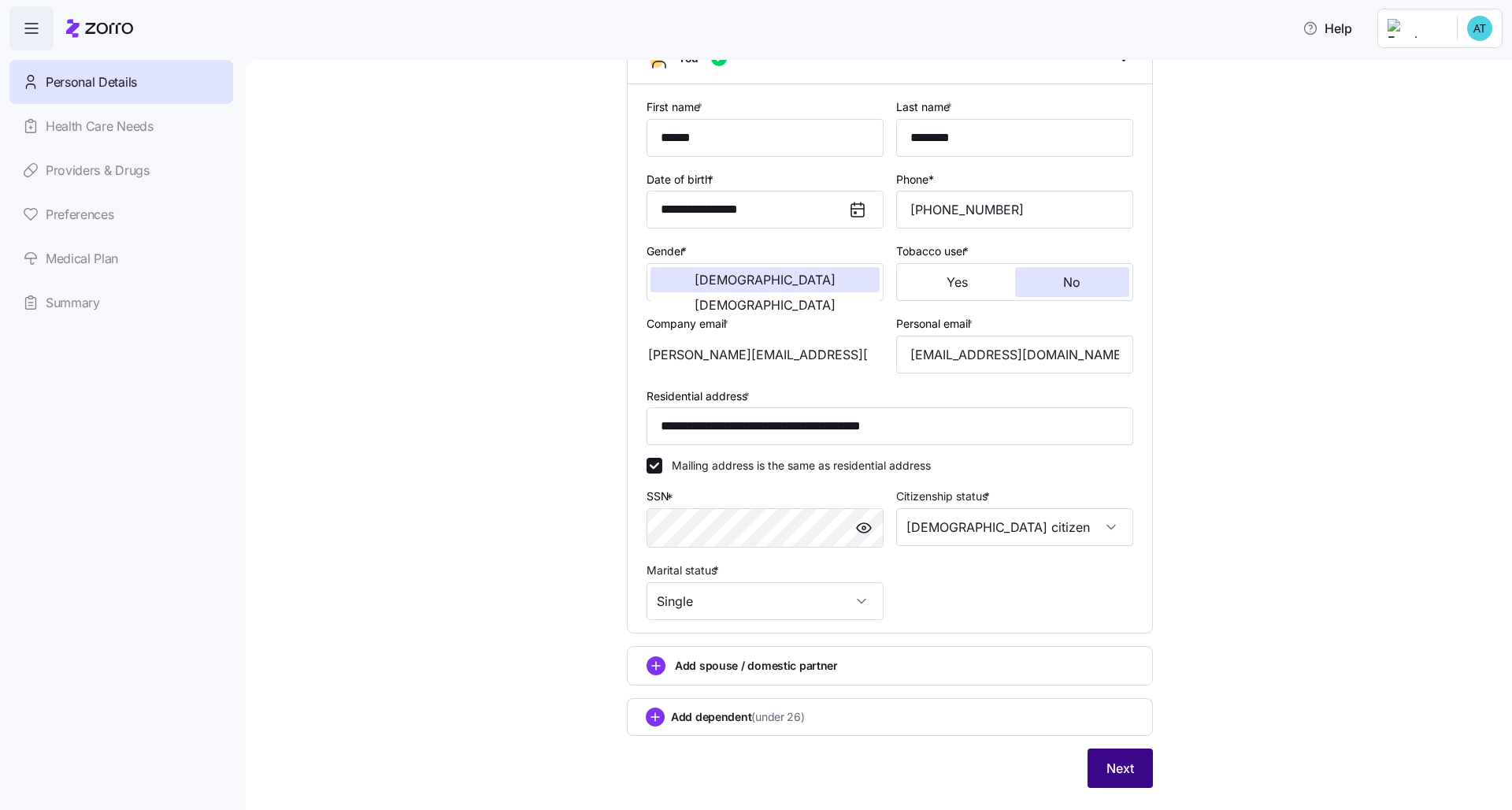 click on "Next" at bounding box center (1120, 768) 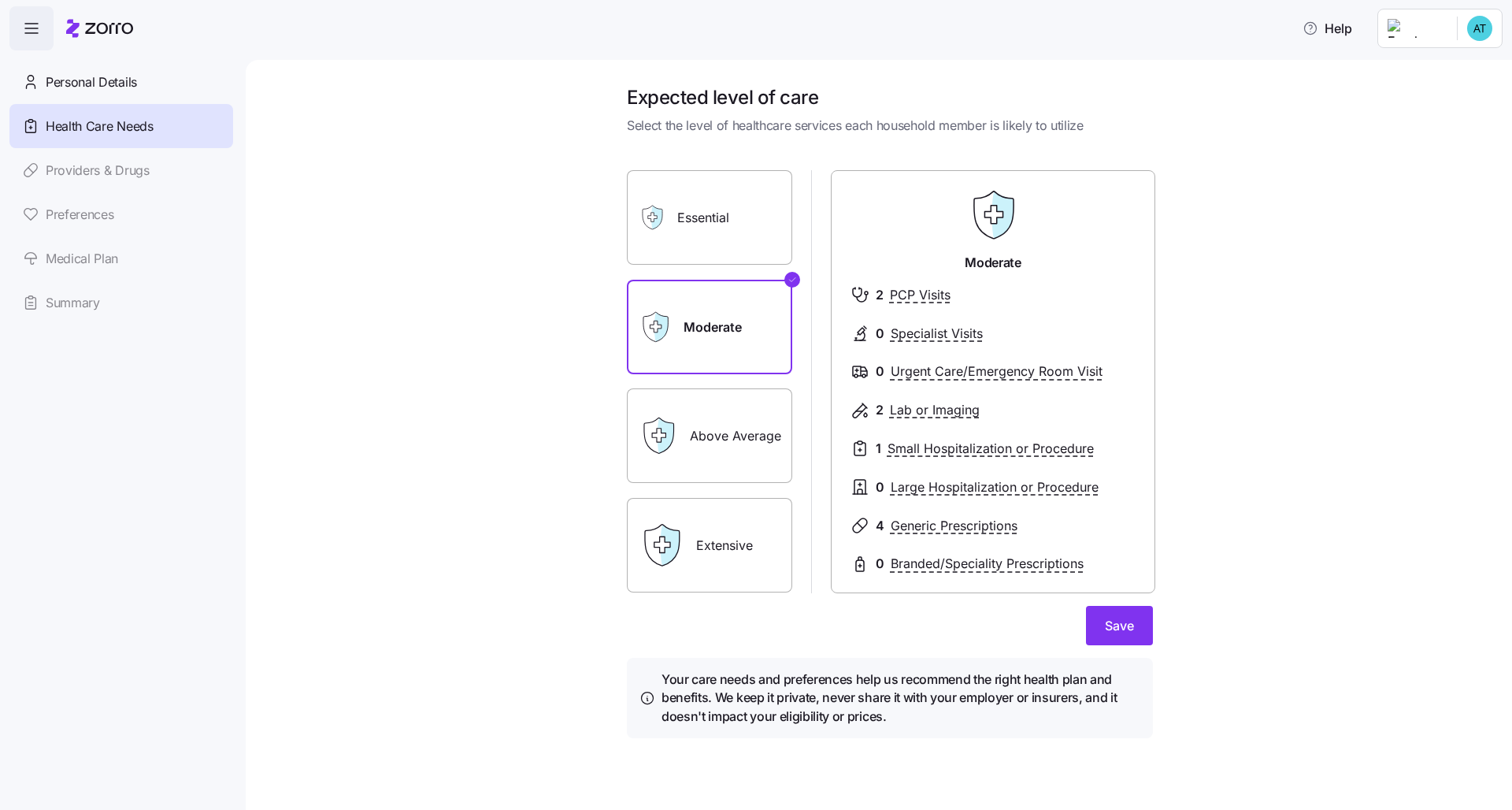 click on "Essential" at bounding box center (710, 217) 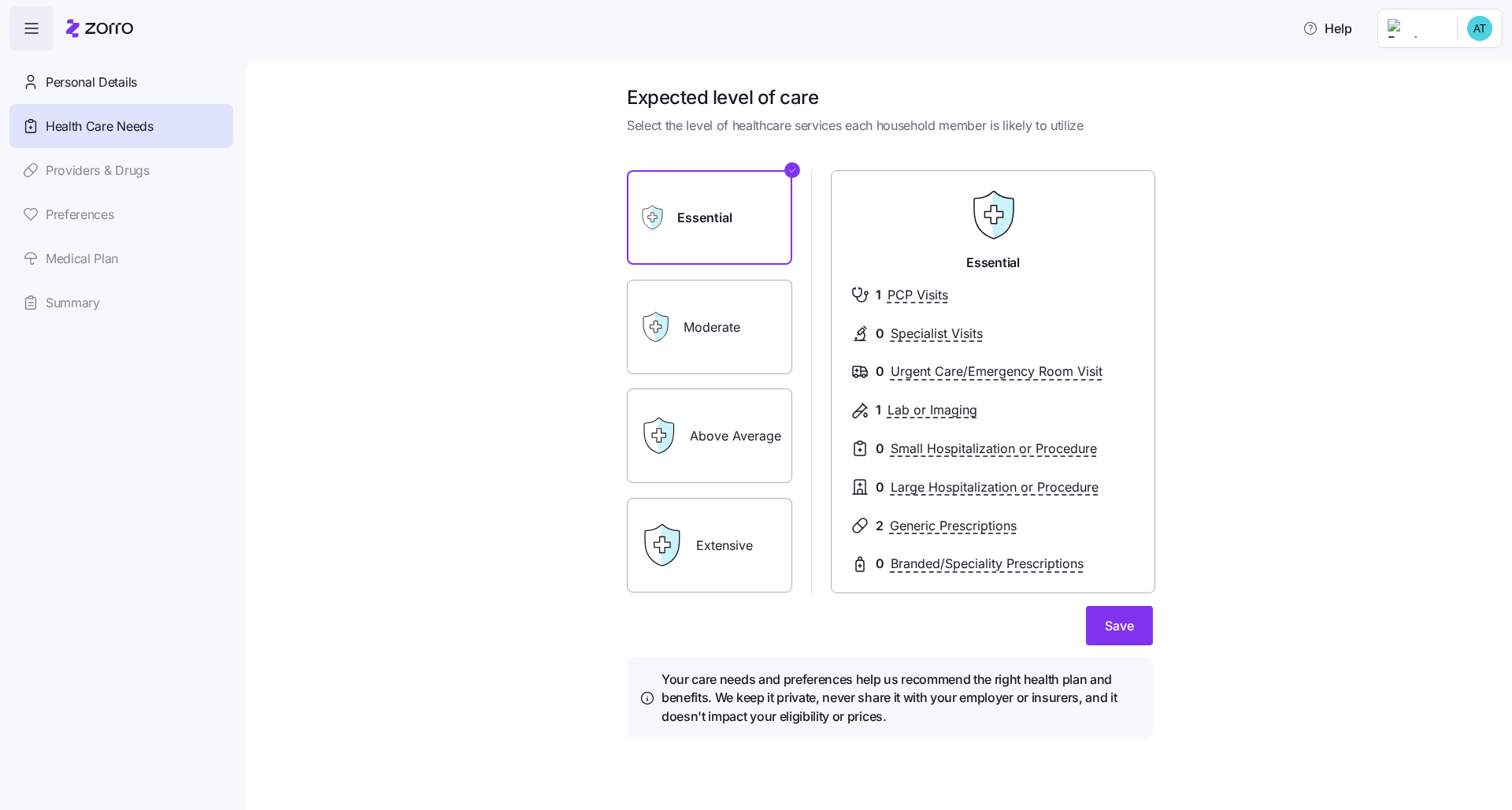 click on "Extensive" at bounding box center [710, 545] 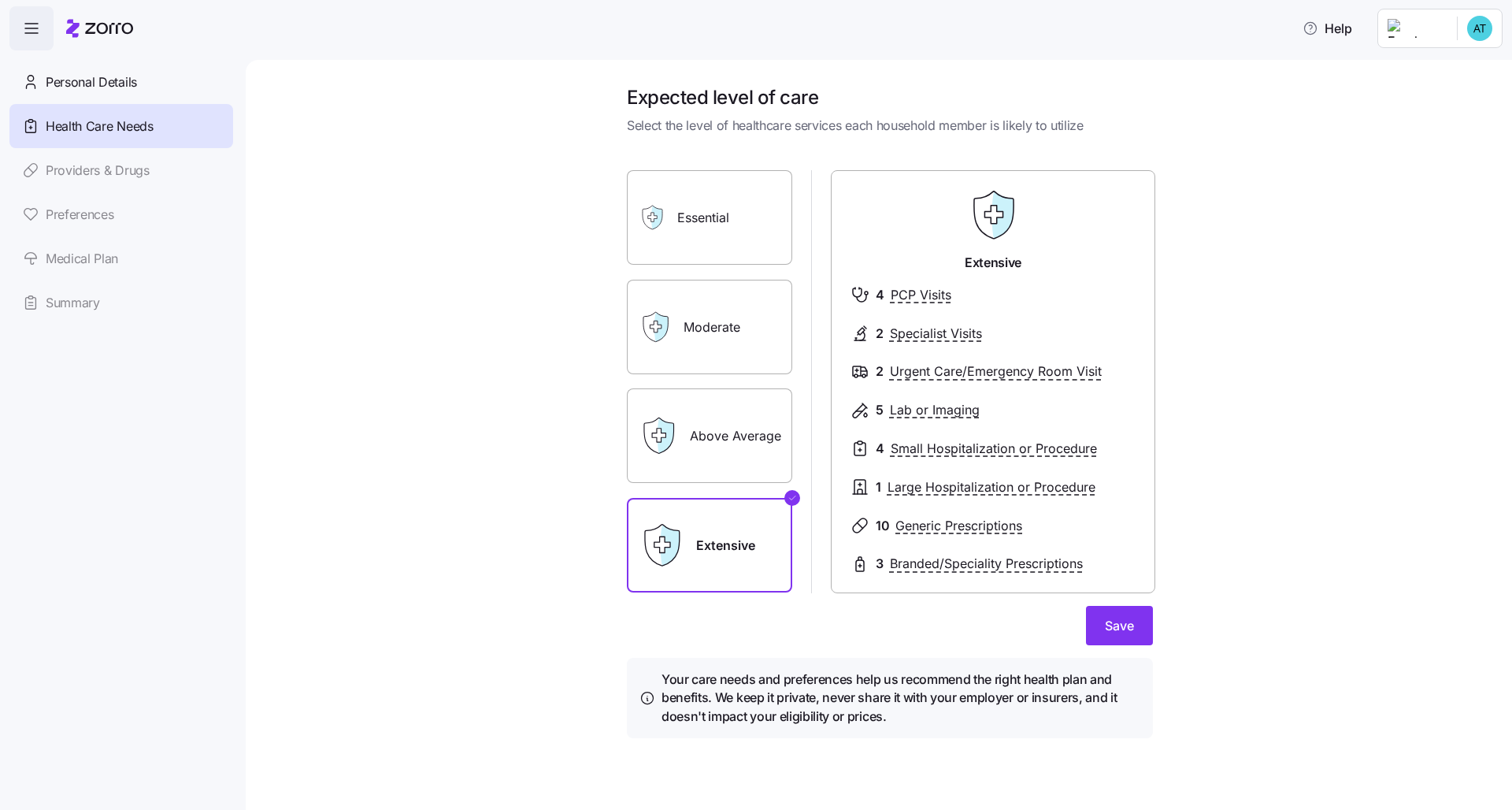 click on "Moderate" at bounding box center (710, 327) 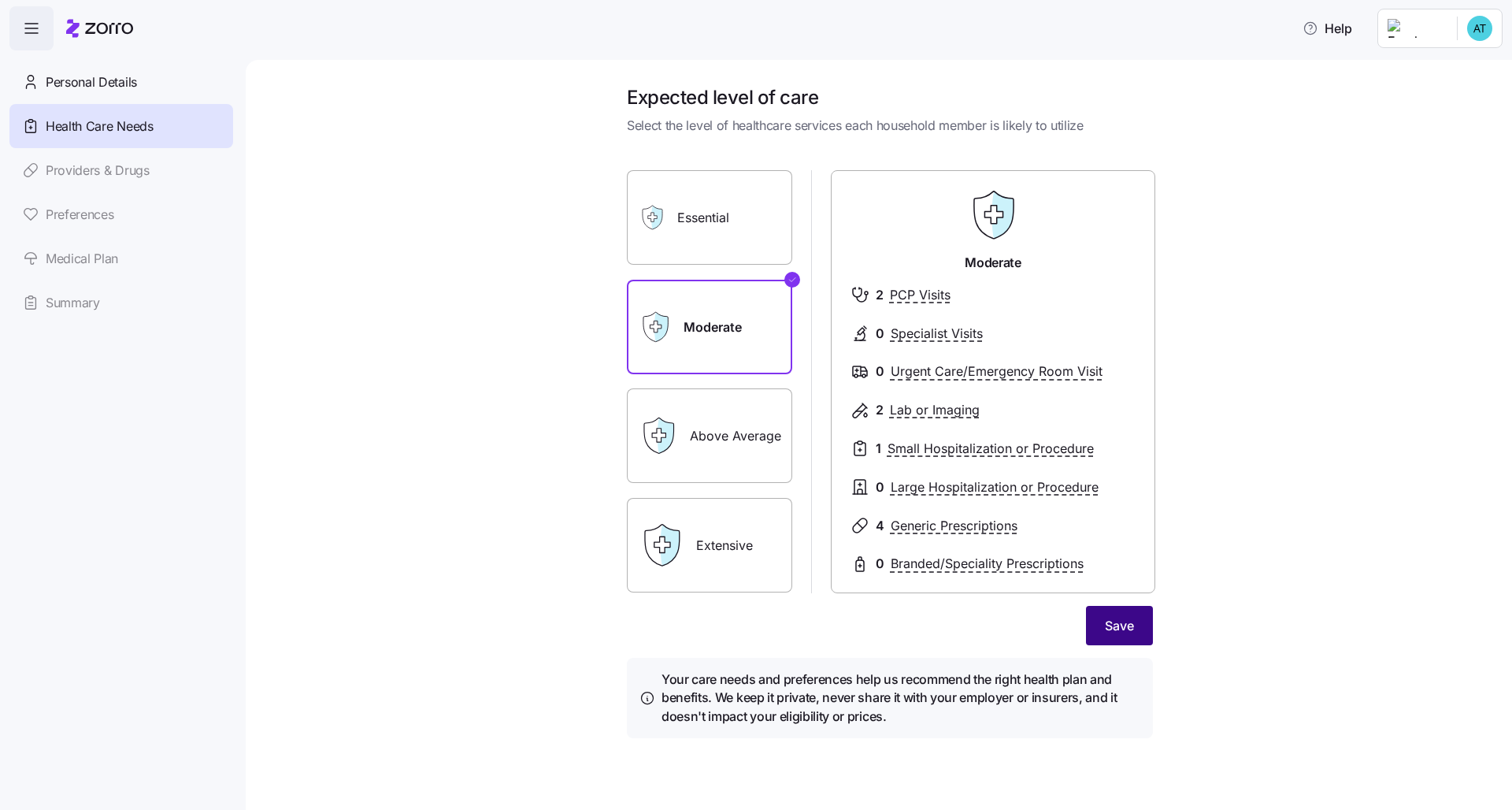 click on "Save" at bounding box center [1119, 626] 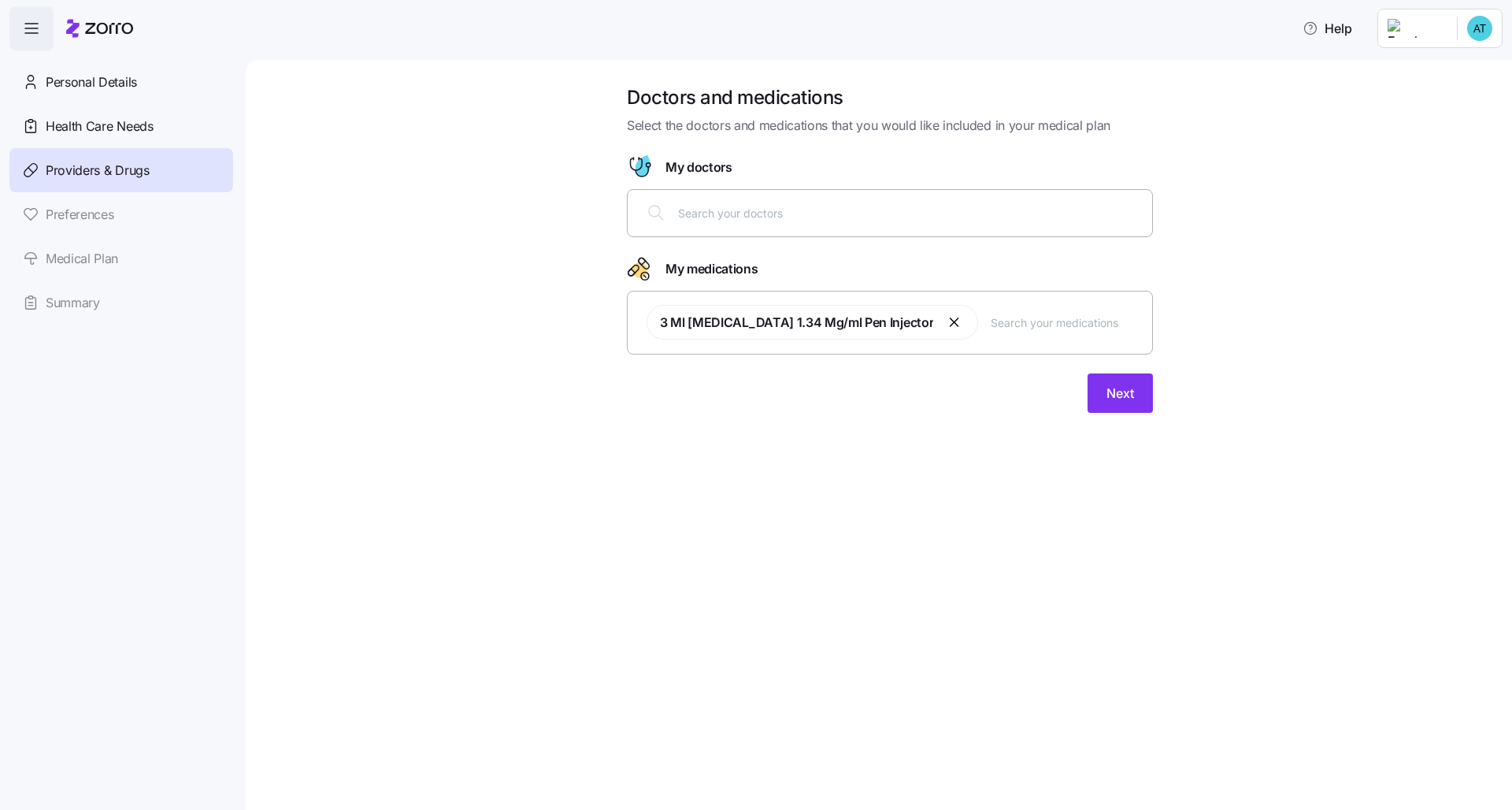 click at bounding box center [890, 213] 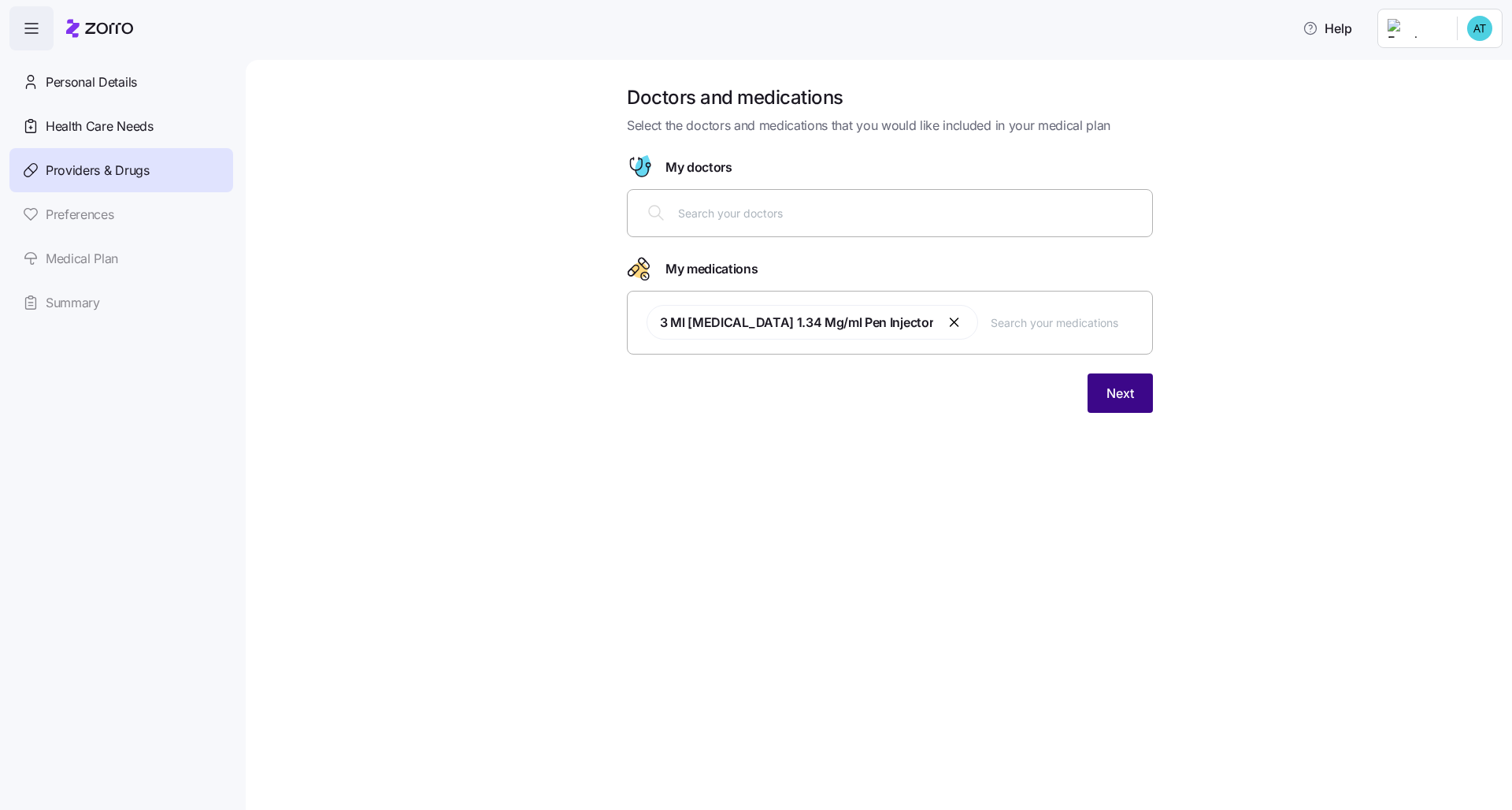 click on "Next" at bounding box center [1120, 393] 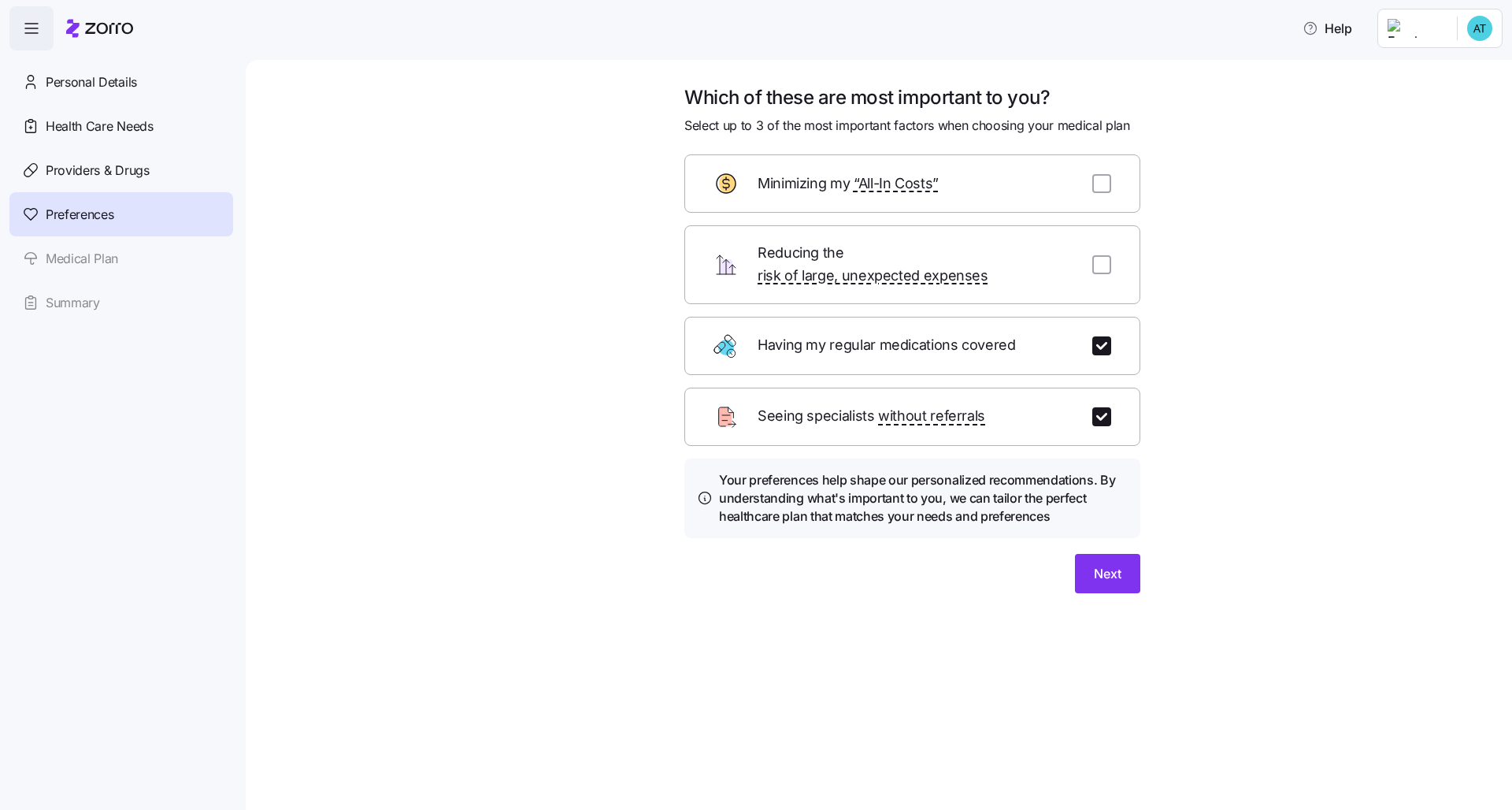 click on "Minimizing my    “All-In Costs”" at bounding box center [912, 184] 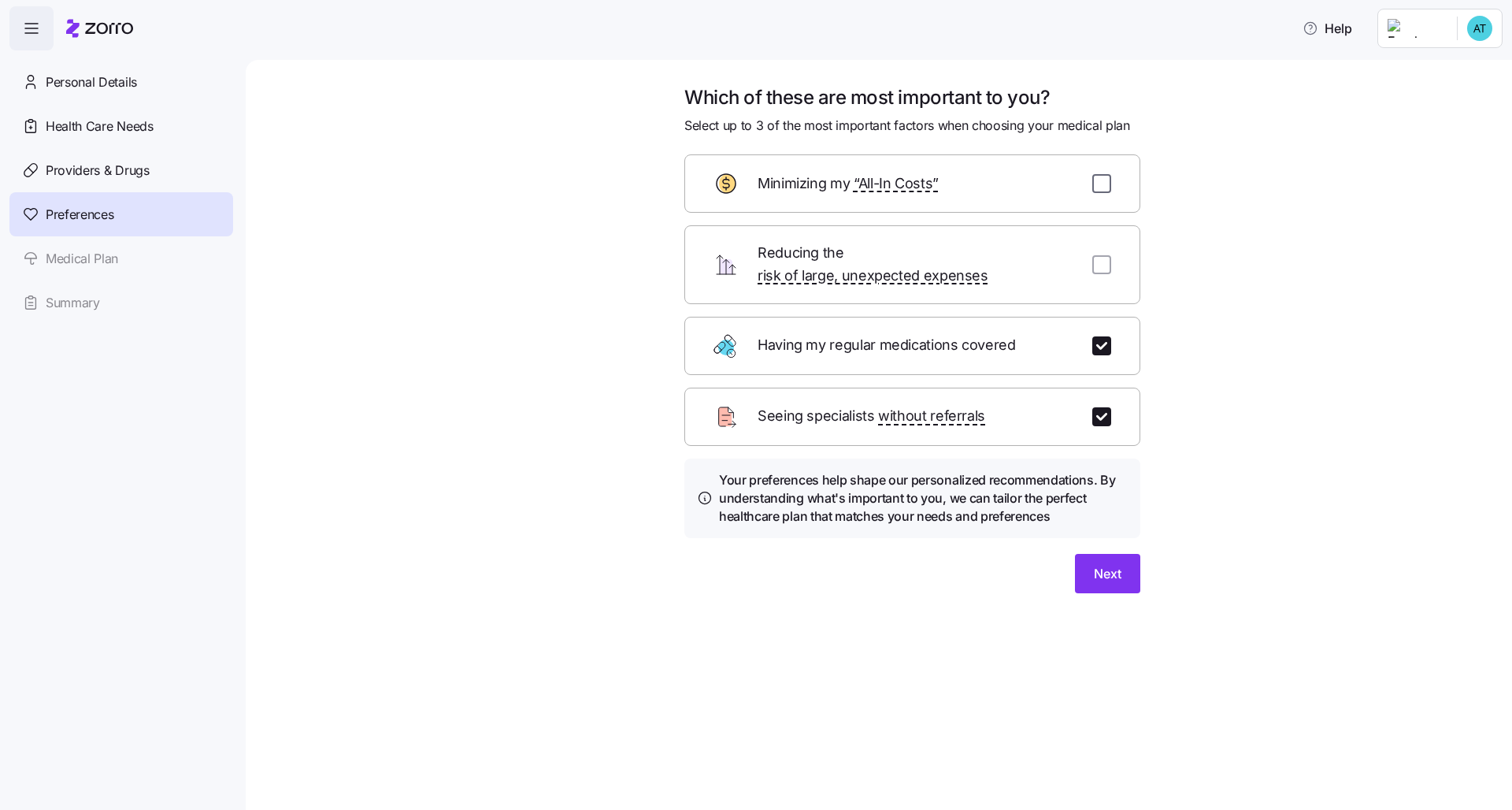 click at bounding box center [1102, 184] 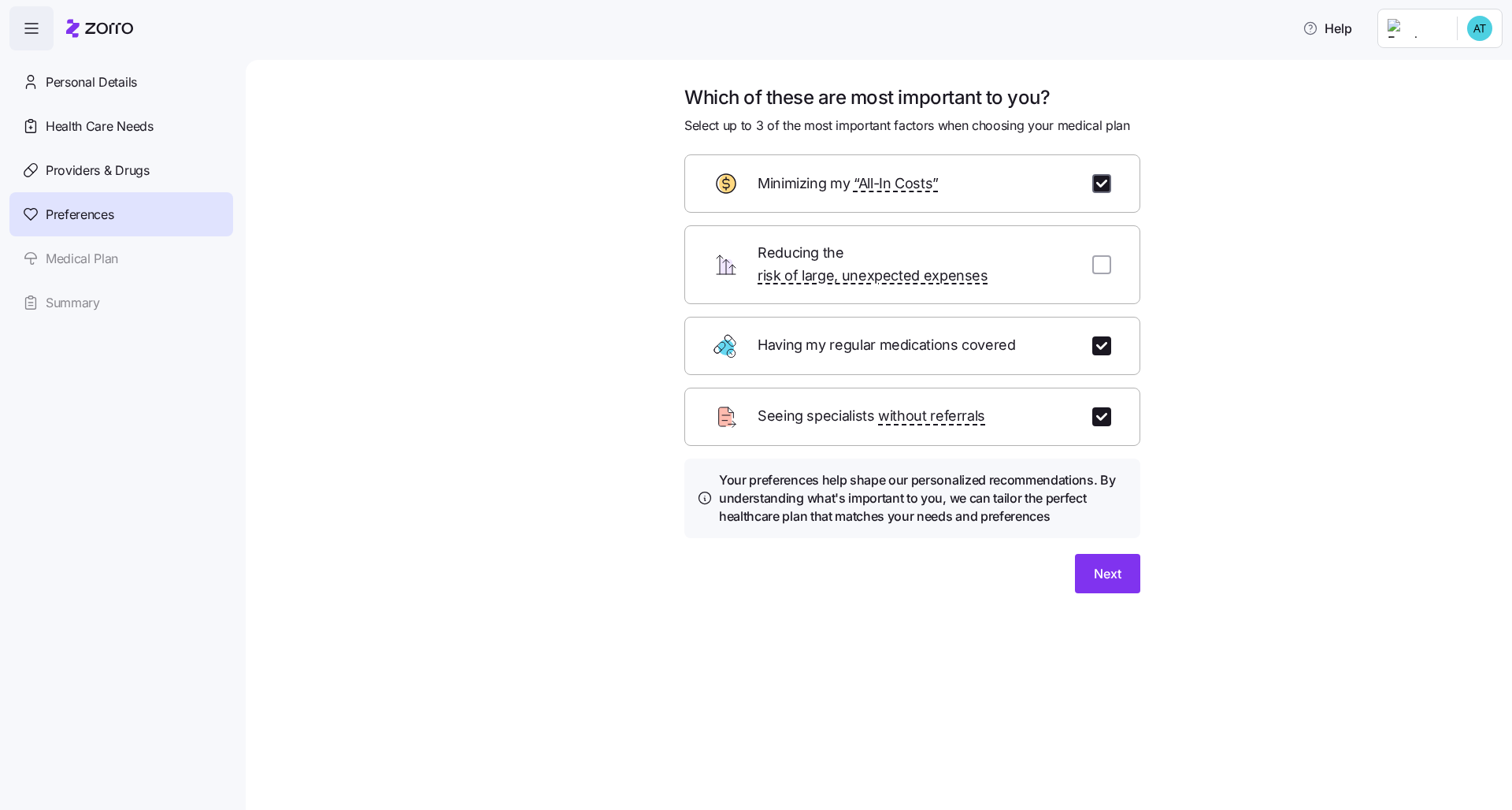checkbox on "true" 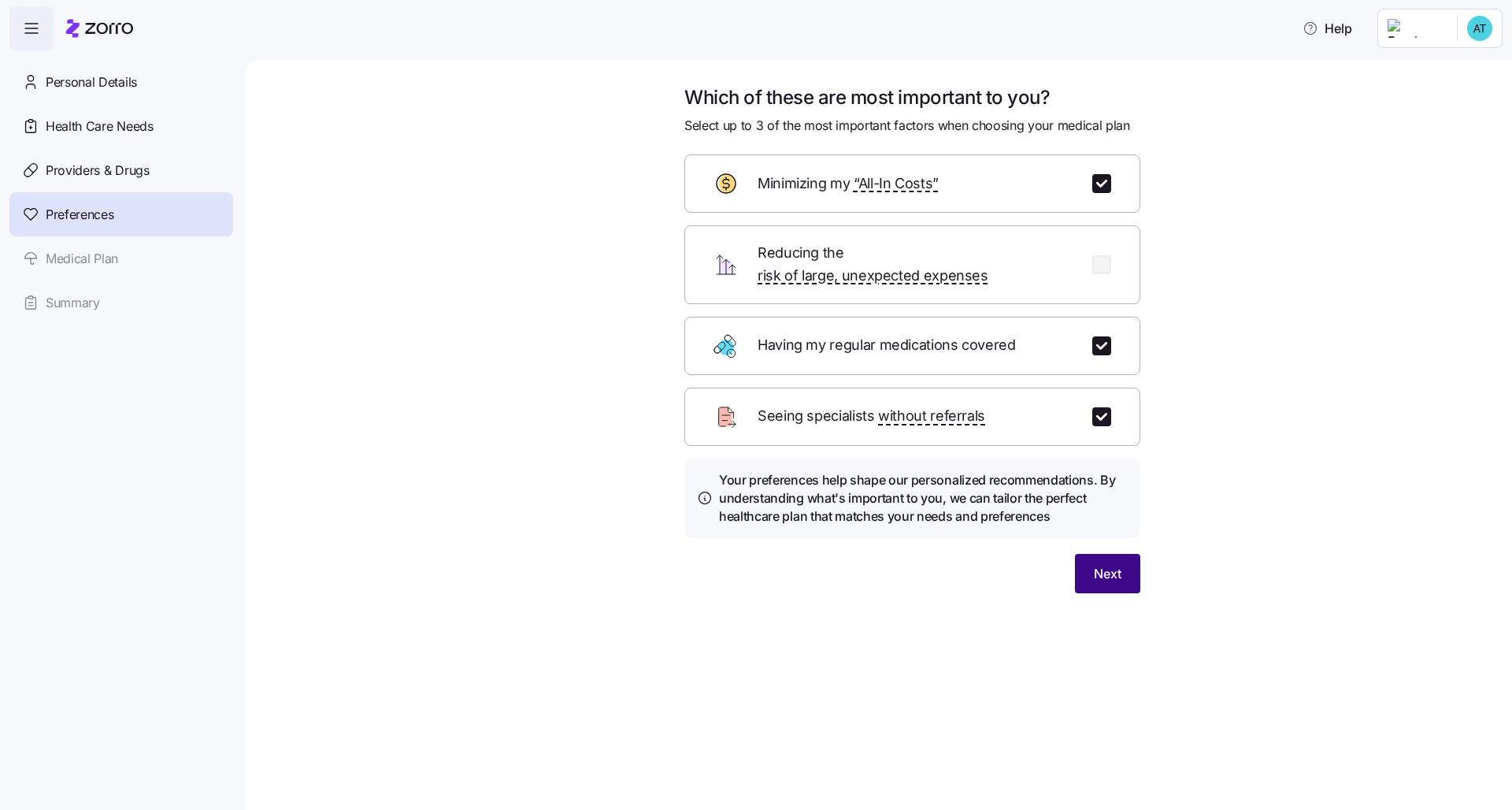 click on "Next" at bounding box center (1107, 574) 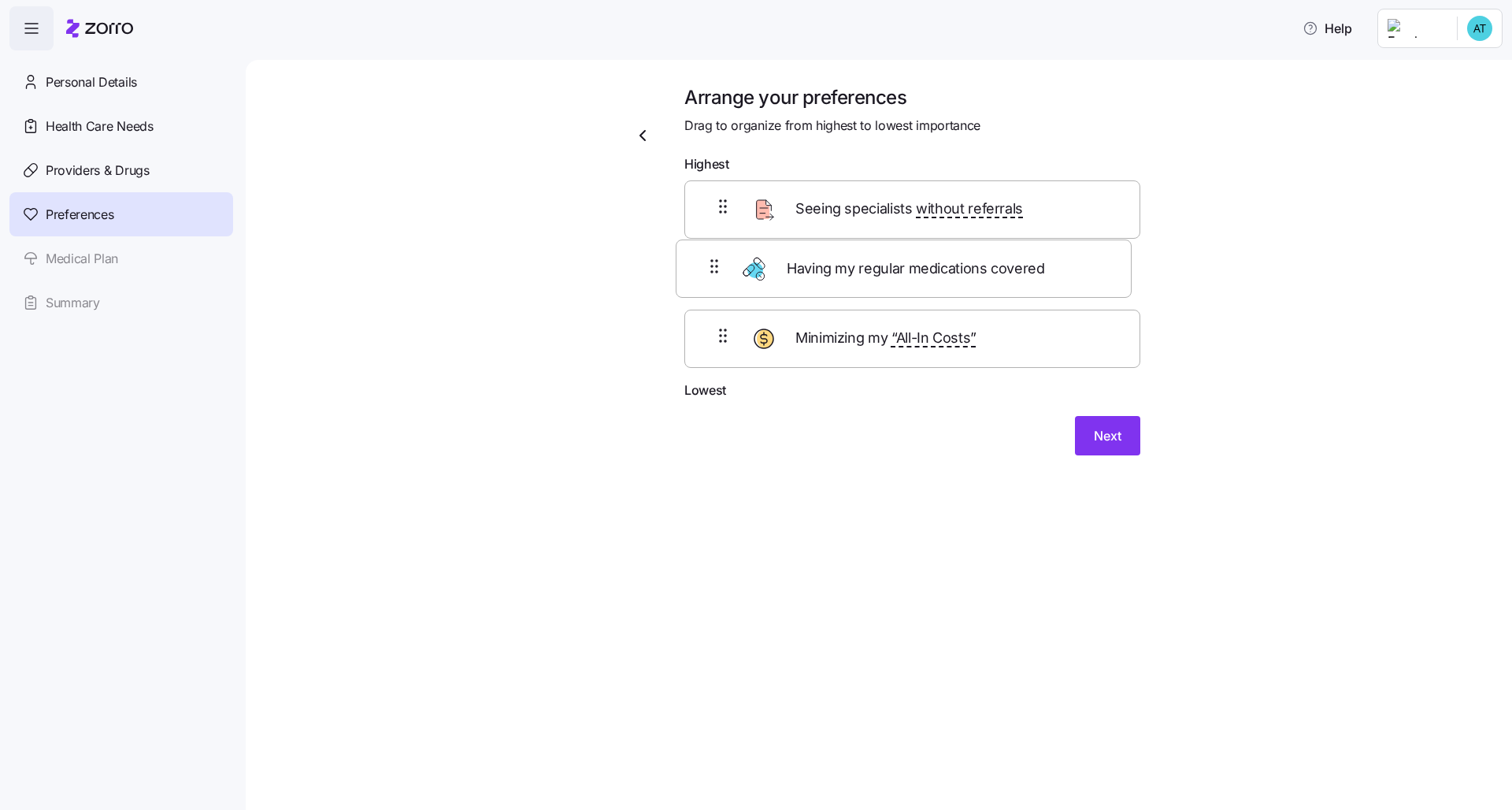 drag, startPoint x: 1069, startPoint y: 210, endPoint x: 1062, endPoint y: 280, distance: 70.34913 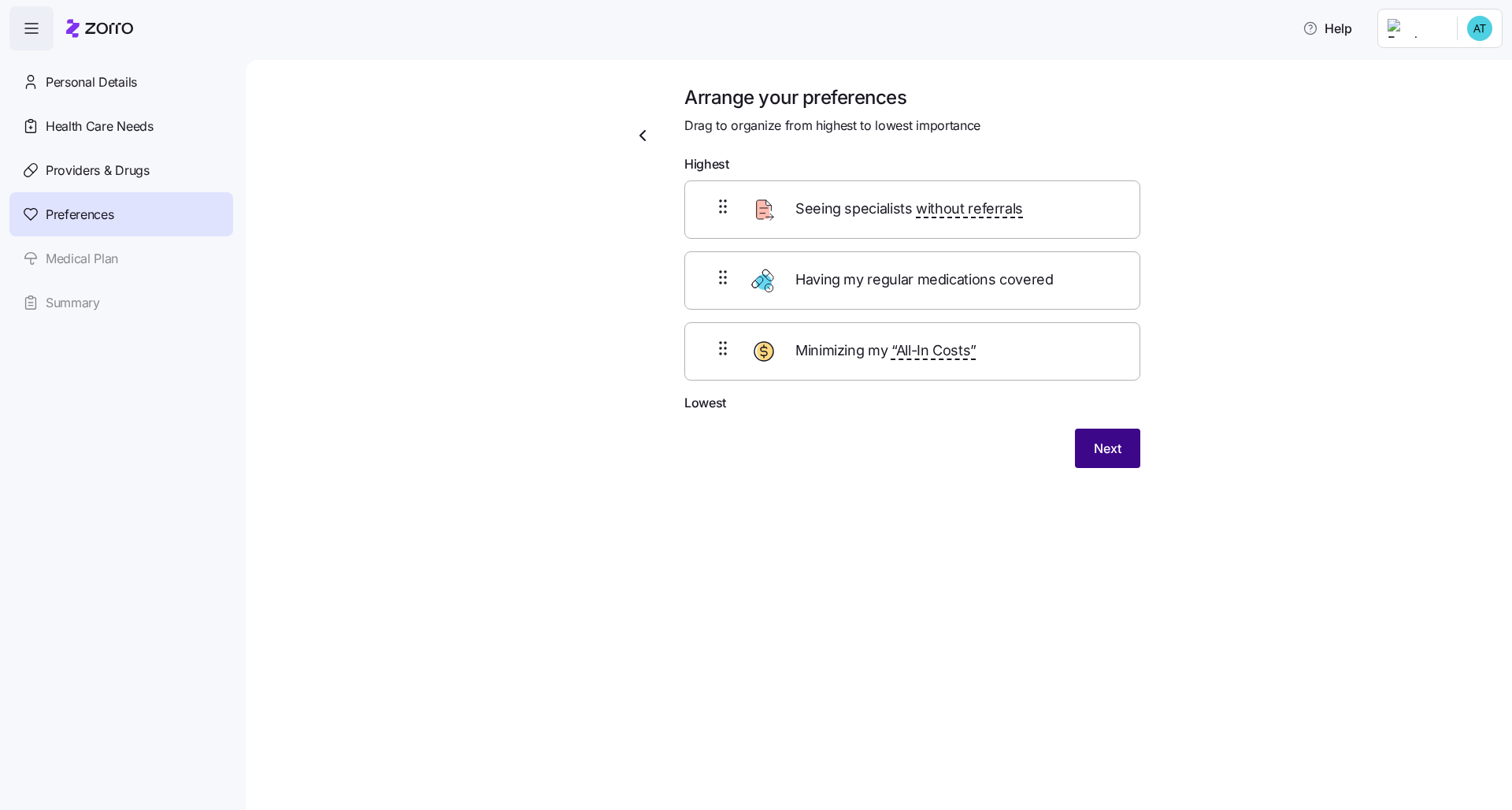 click on "Next" at bounding box center (1107, 448) 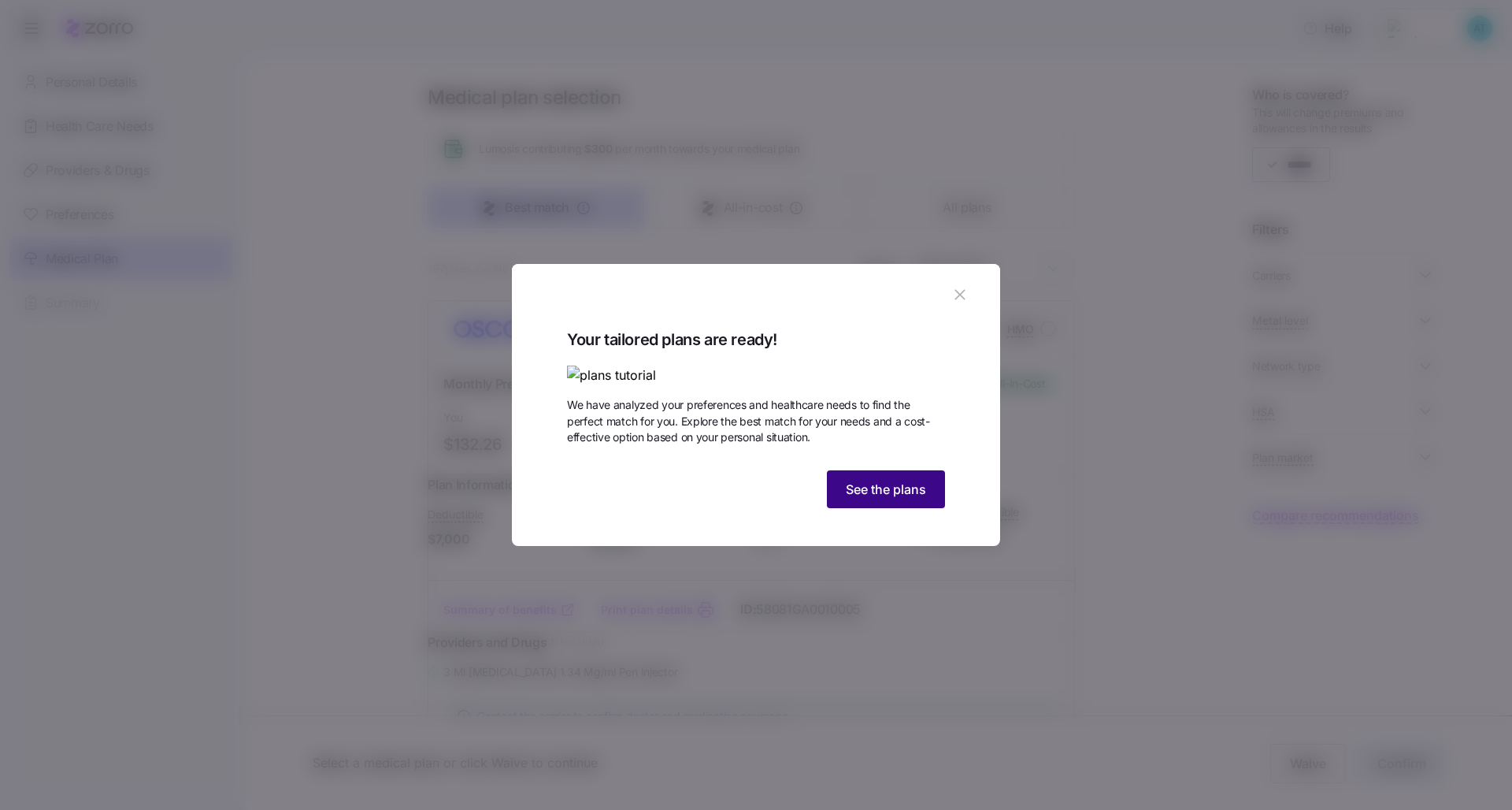 click on "See the plans" at bounding box center (886, 489) 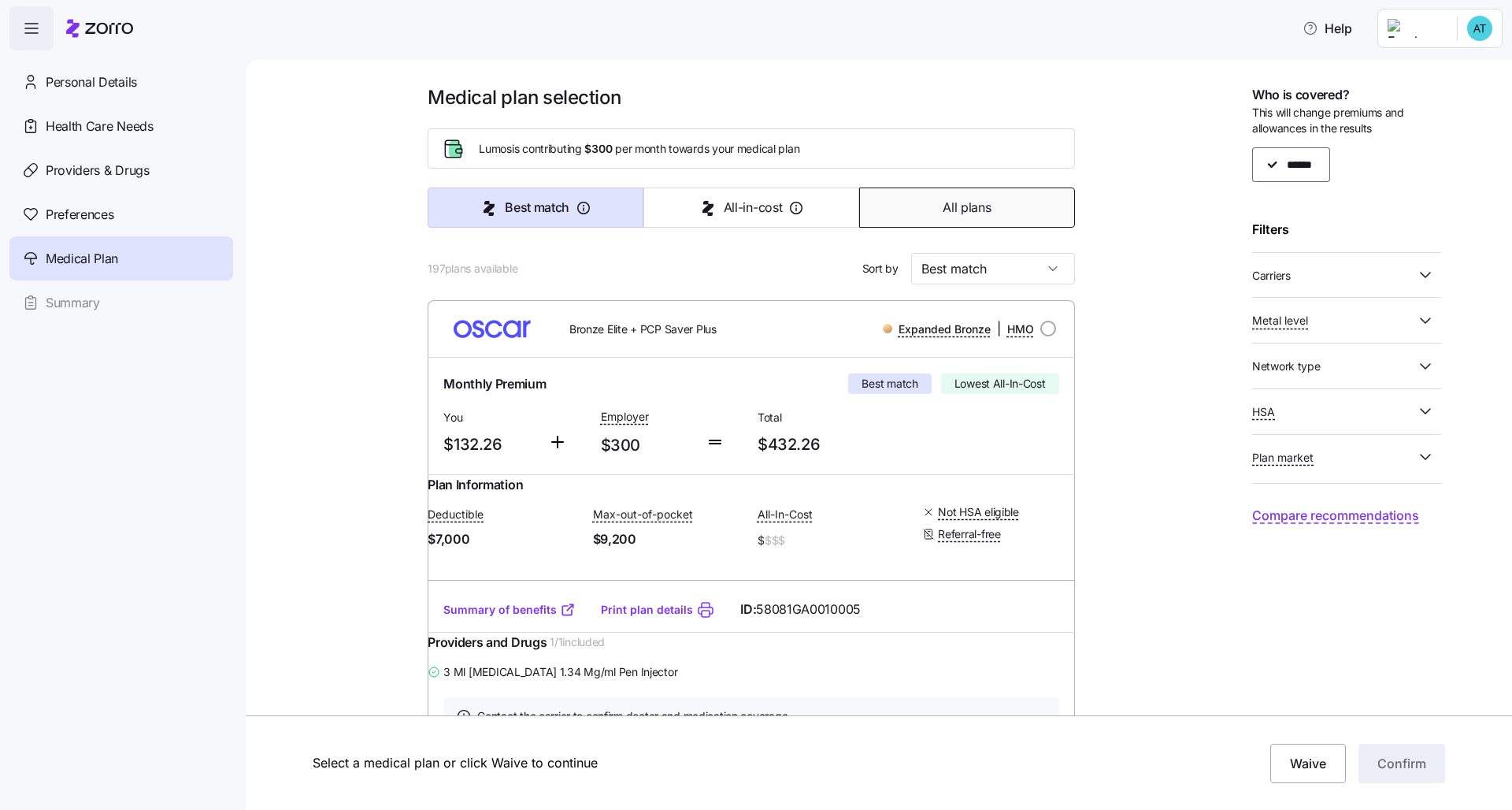 click on "All plans" at bounding box center [966, 207] 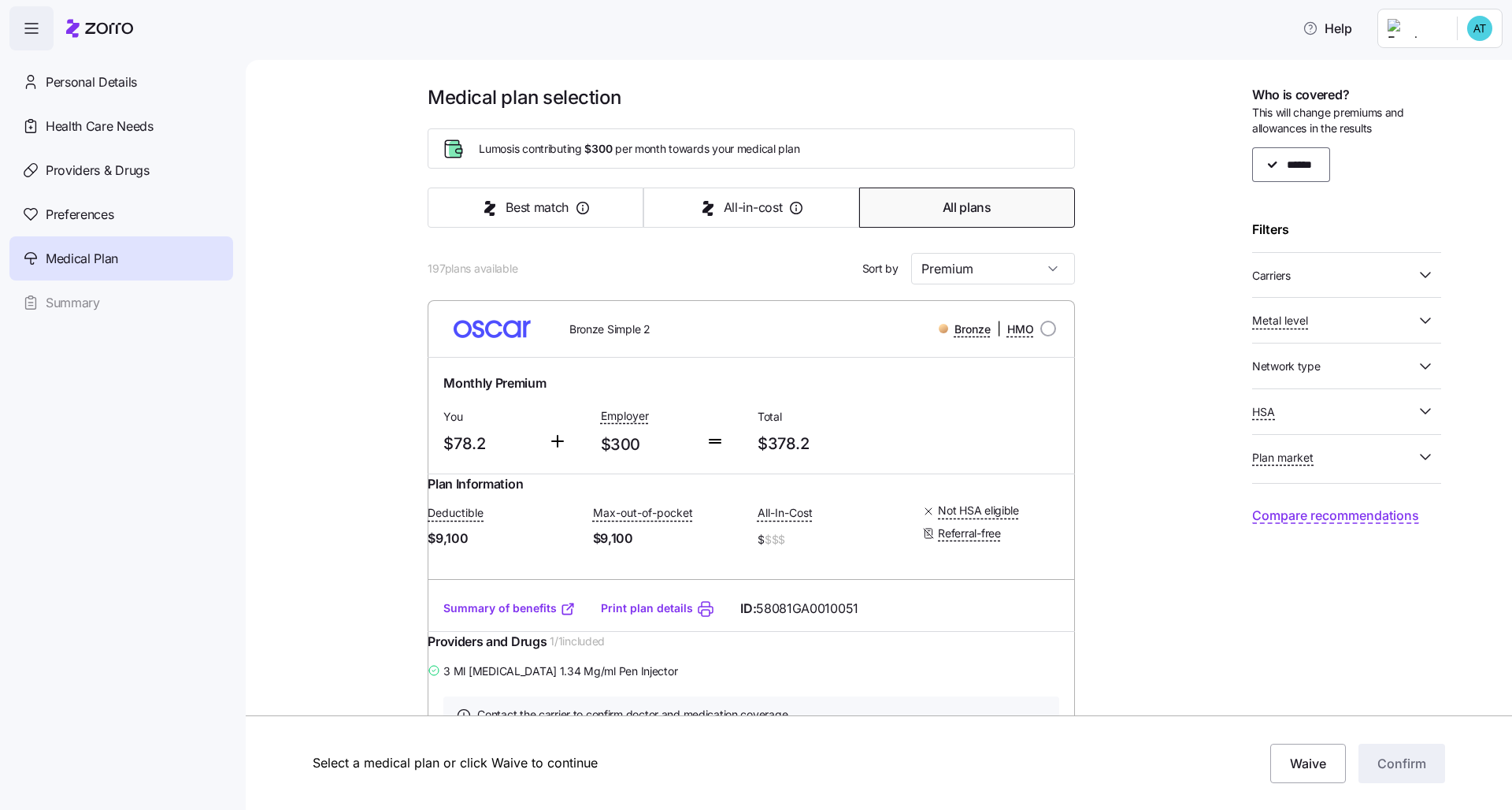 drag, startPoint x: 517, startPoint y: 269, endPoint x: 419, endPoint y: 269, distance: 98 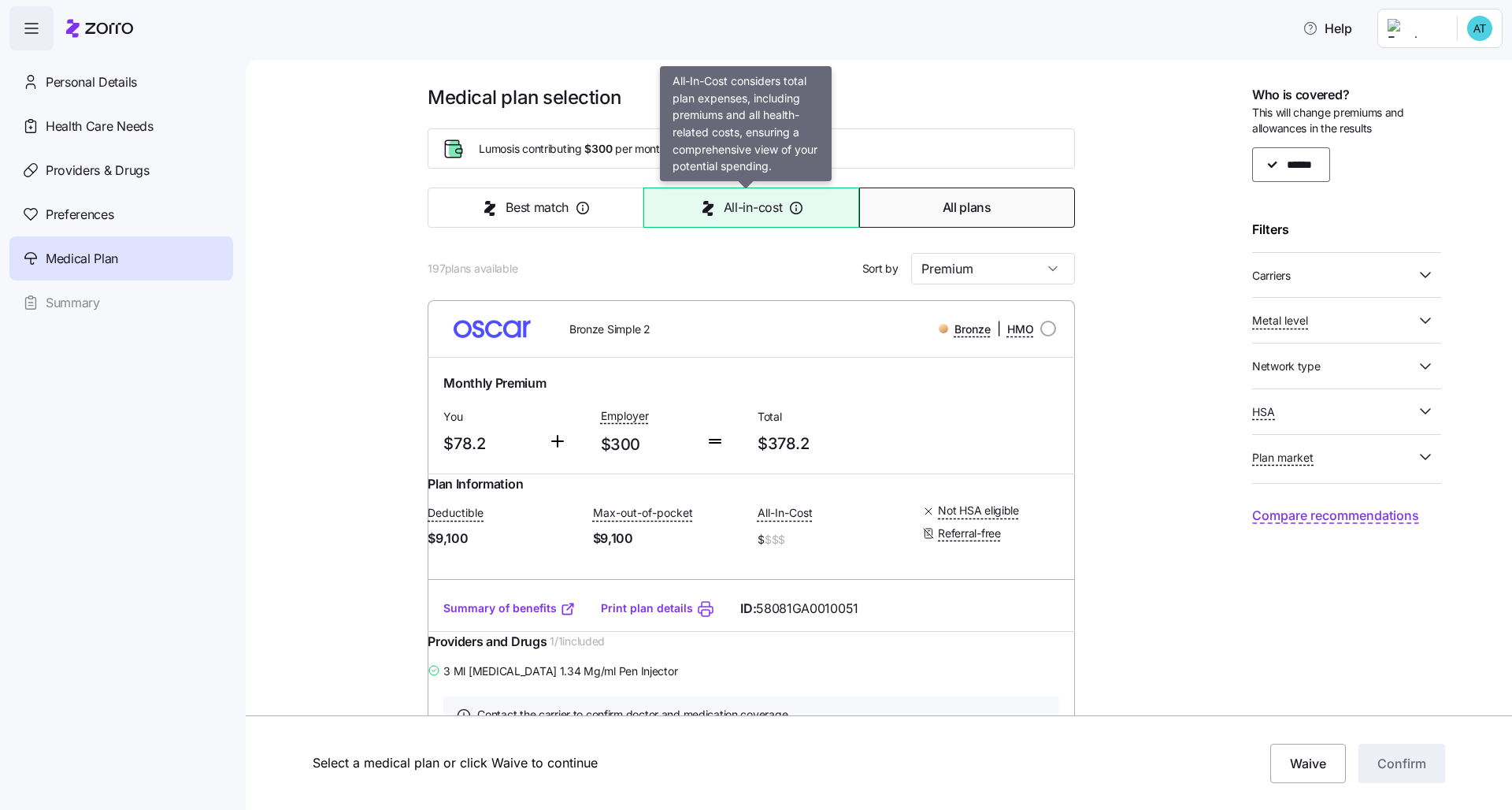 click on "All-in-cost" at bounding box center [753, 207] 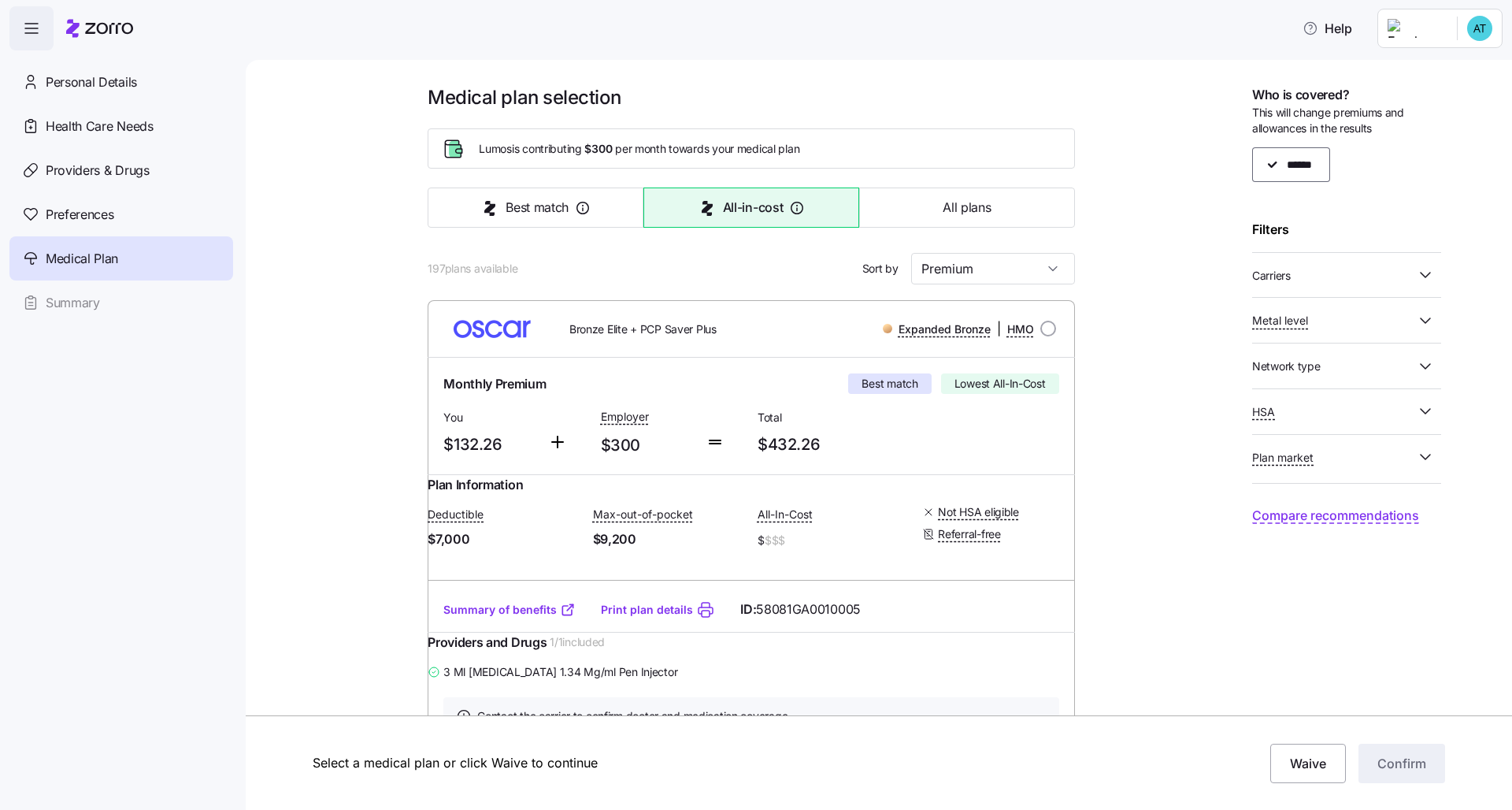 type on "All-in-cost" 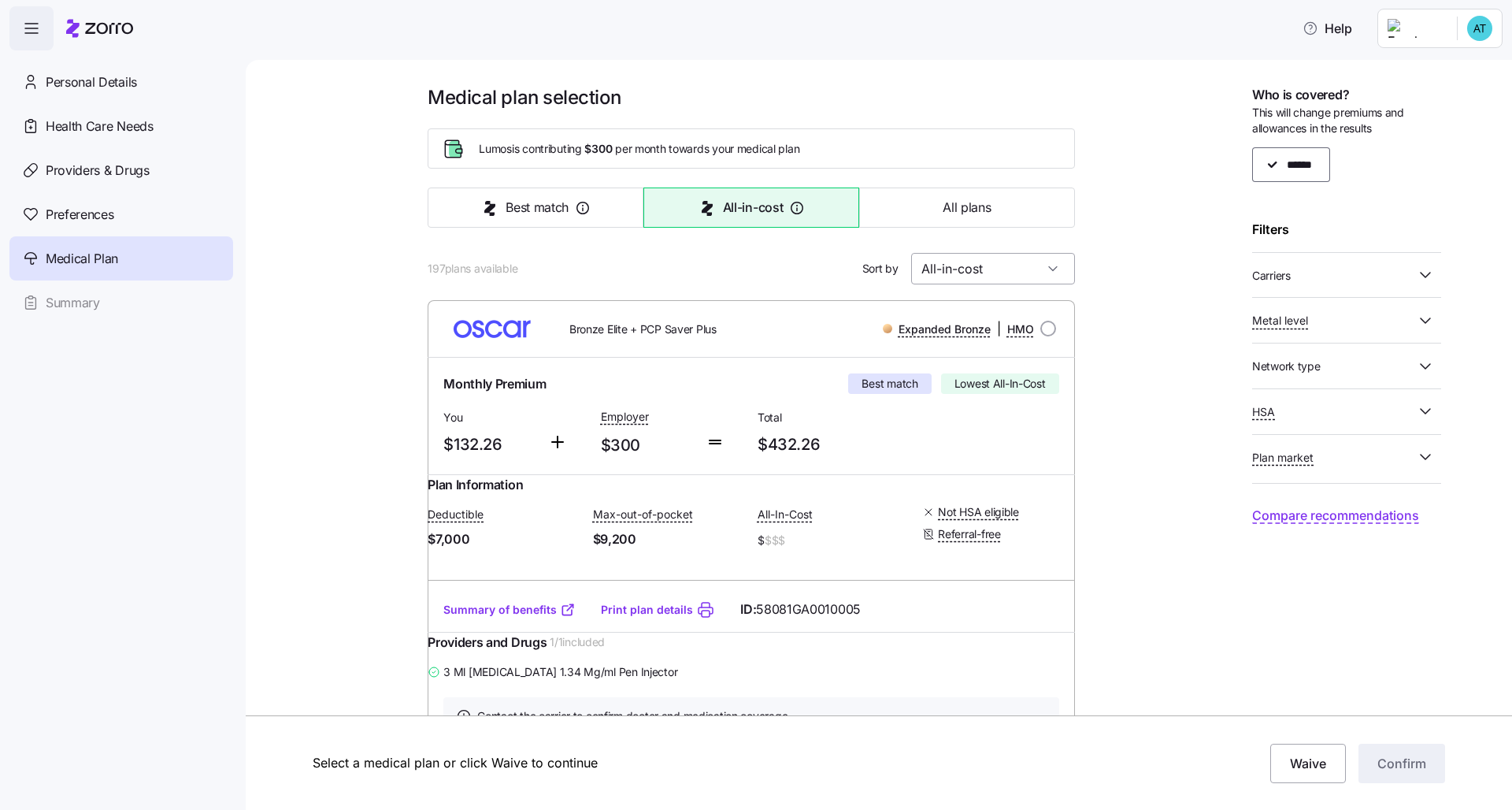 click on "All-in-cost" at bounding box center [993, 269] 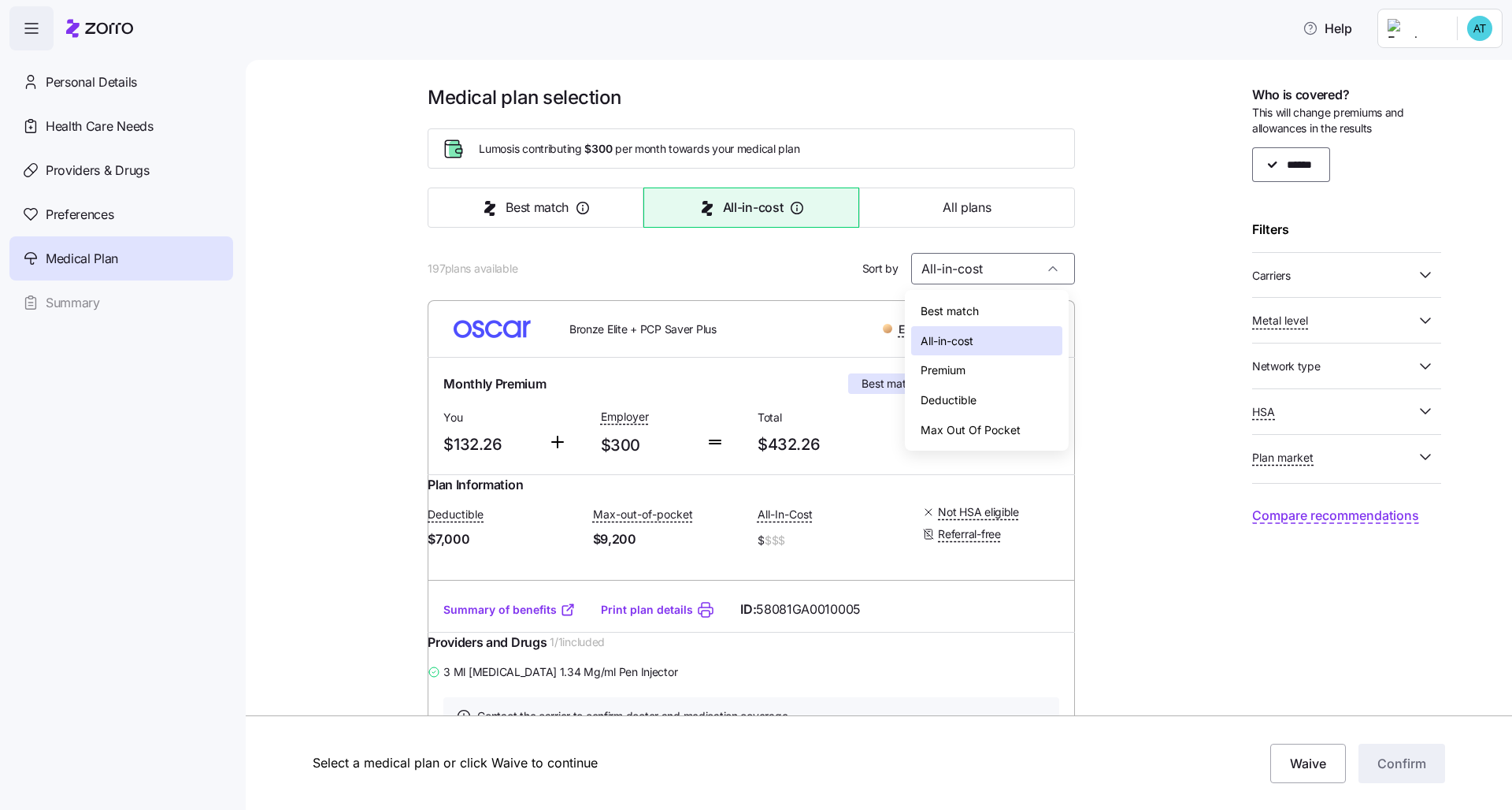 click on "Medical plan selection Lumos  is contributing   $300   per month towards your medical plan Best match All-in-cost All plans 197  plans available Sort by All-in-cost Bronze Elite + PCP Saver Plus   Expanded Bronze | HMO Monthly Premium Best match Lowest All-In-Cost You $132.26 Employer $300 Total $432.26 Plan Information Deductible $7,000 Max-out-of-pocket $9,200 All-In-Cost $ $$$ Not HSA eligible Referral-free Alexis   Trujillo ,  10/21/1994 ,   610 Deal Court, Canton, GA 30115-3300, USA ; Who is covered:   Me ;   Employer contribution:  up to $300 Medical Plan Bronze Elite + PCP Saver Plus   Expanded Bronze  |  HMO Summary of benefits Select Best match Lowest All-In-Cost Premium Total Premium $432.26 After allowance $132.26 Deductible Individual: Medical $0 Individual: Drug $7,000 Family: Medical $0 Family: Drug $14,000 Max Out of Pocket Individual: Medical $9,200 Individual: Drug 0 Family: Medical $18,400 Family: Drug 0 HSA Eligible HSA Eligible No Doctor visits Primary Care Specialist Emergency room ID:" at bounding box center (890, 1369) 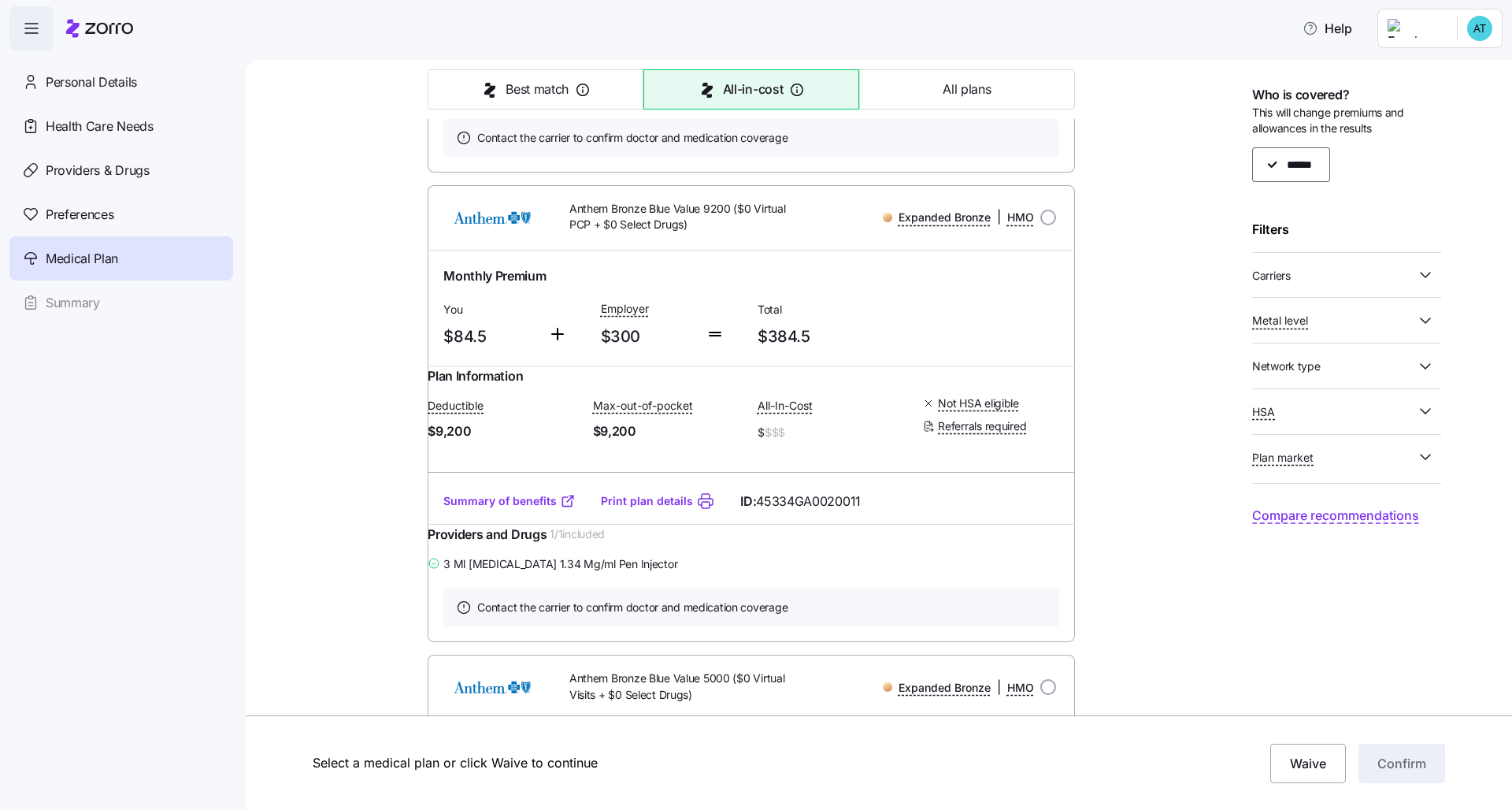 scroll, scrollTop: 608, scrollLeft: 0, axis: vertical 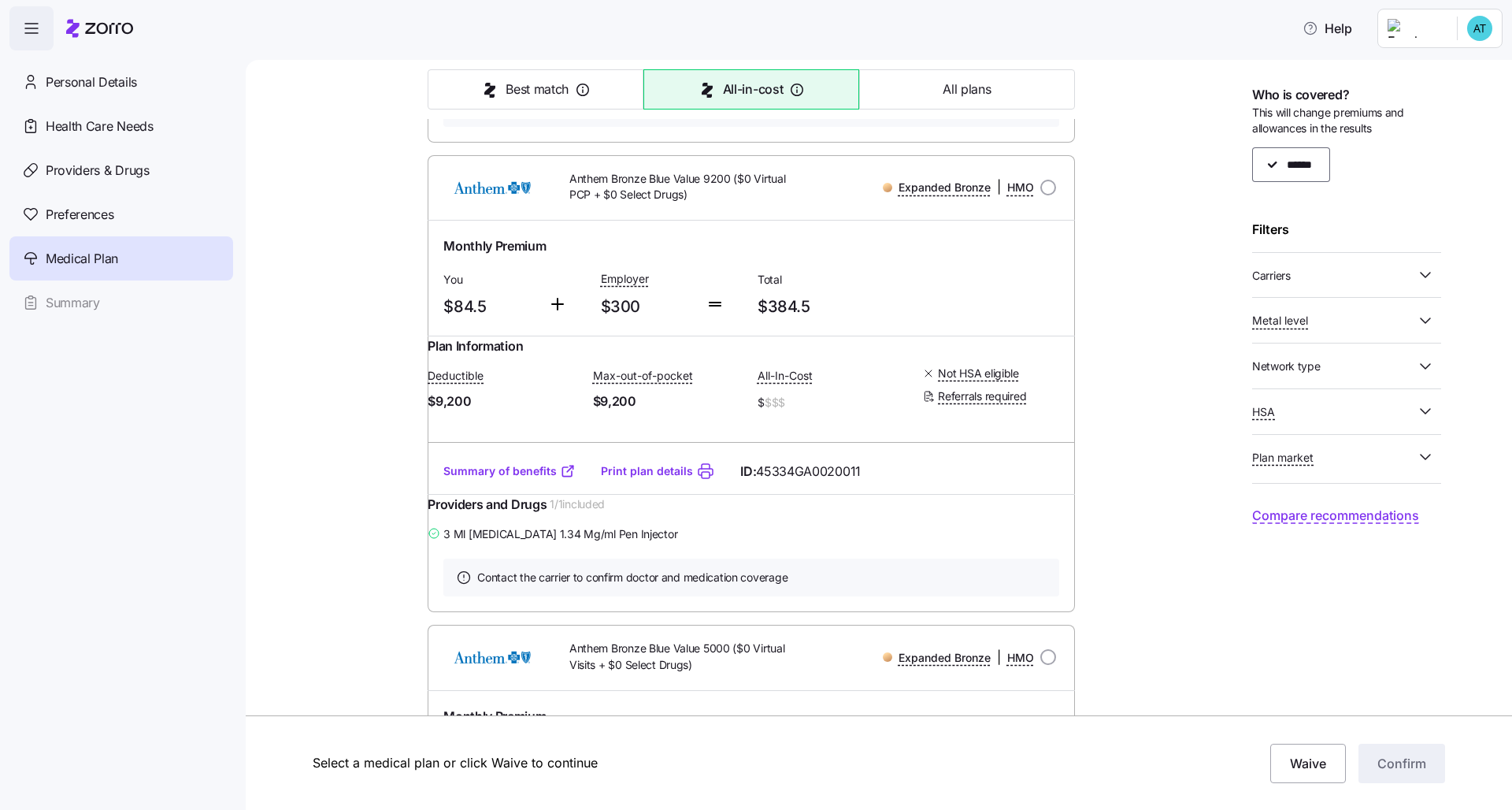 click 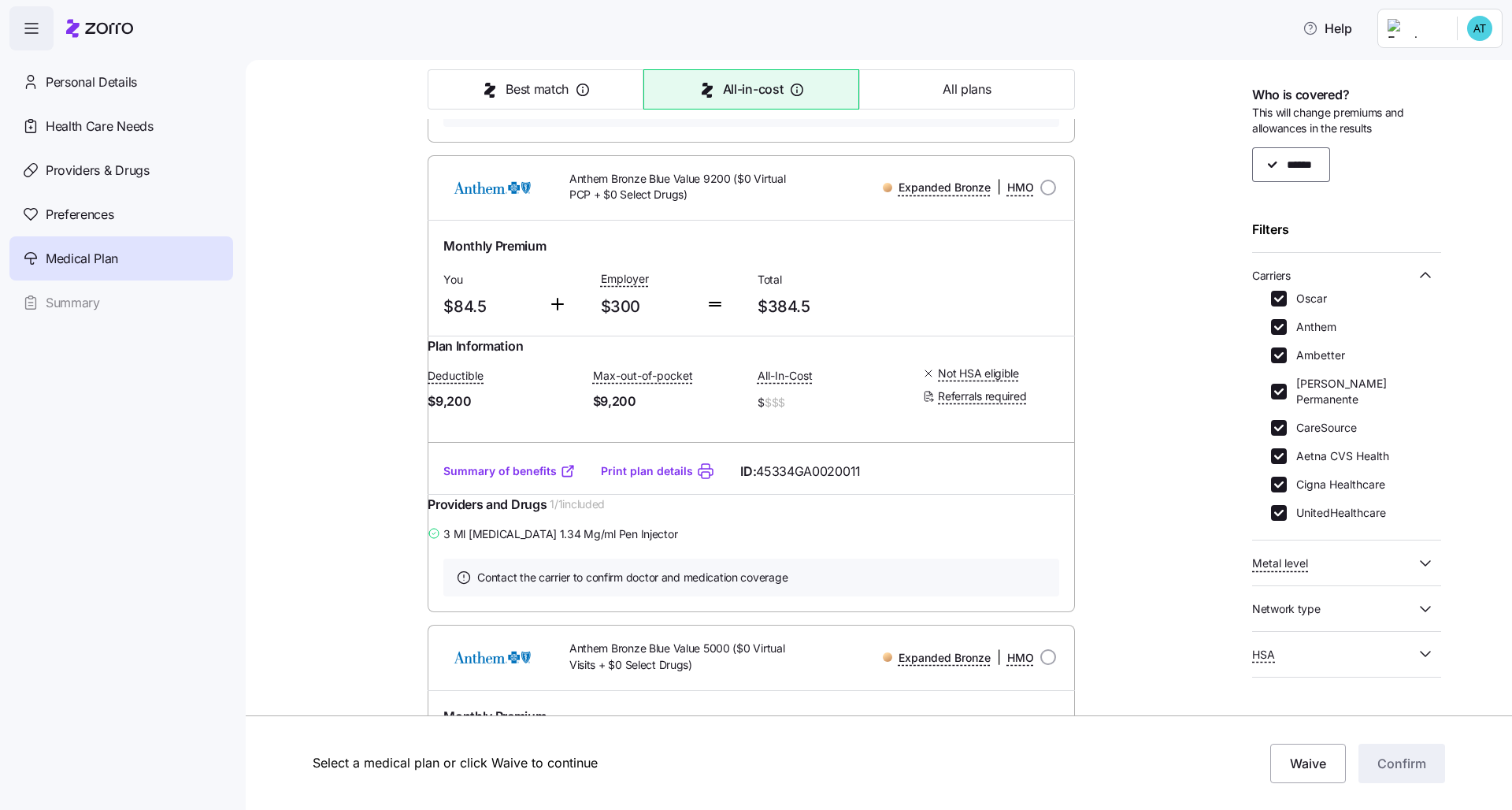 scroll, scrollTop: 59, scrollLeft: 0, axis: vertical 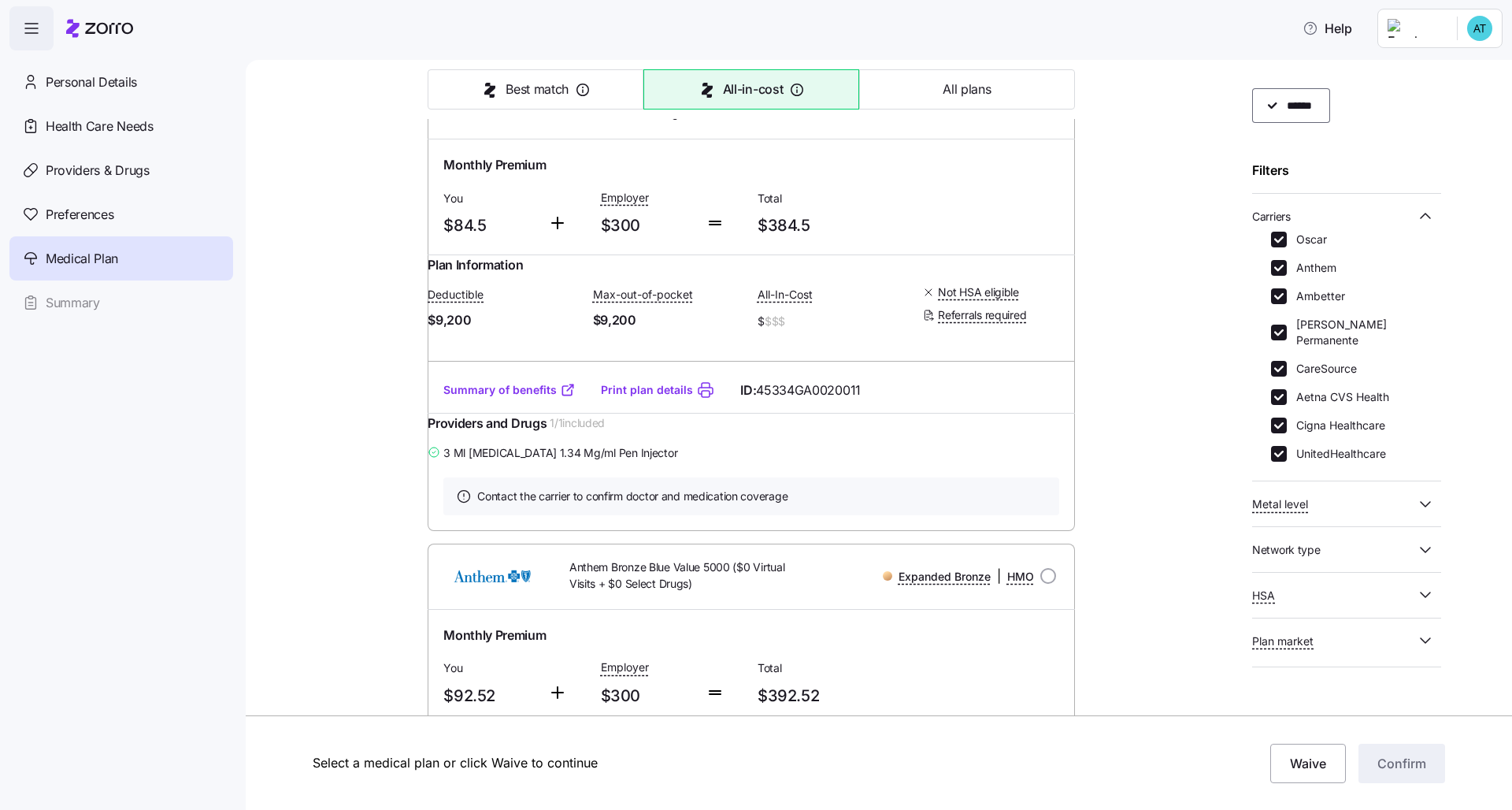 click 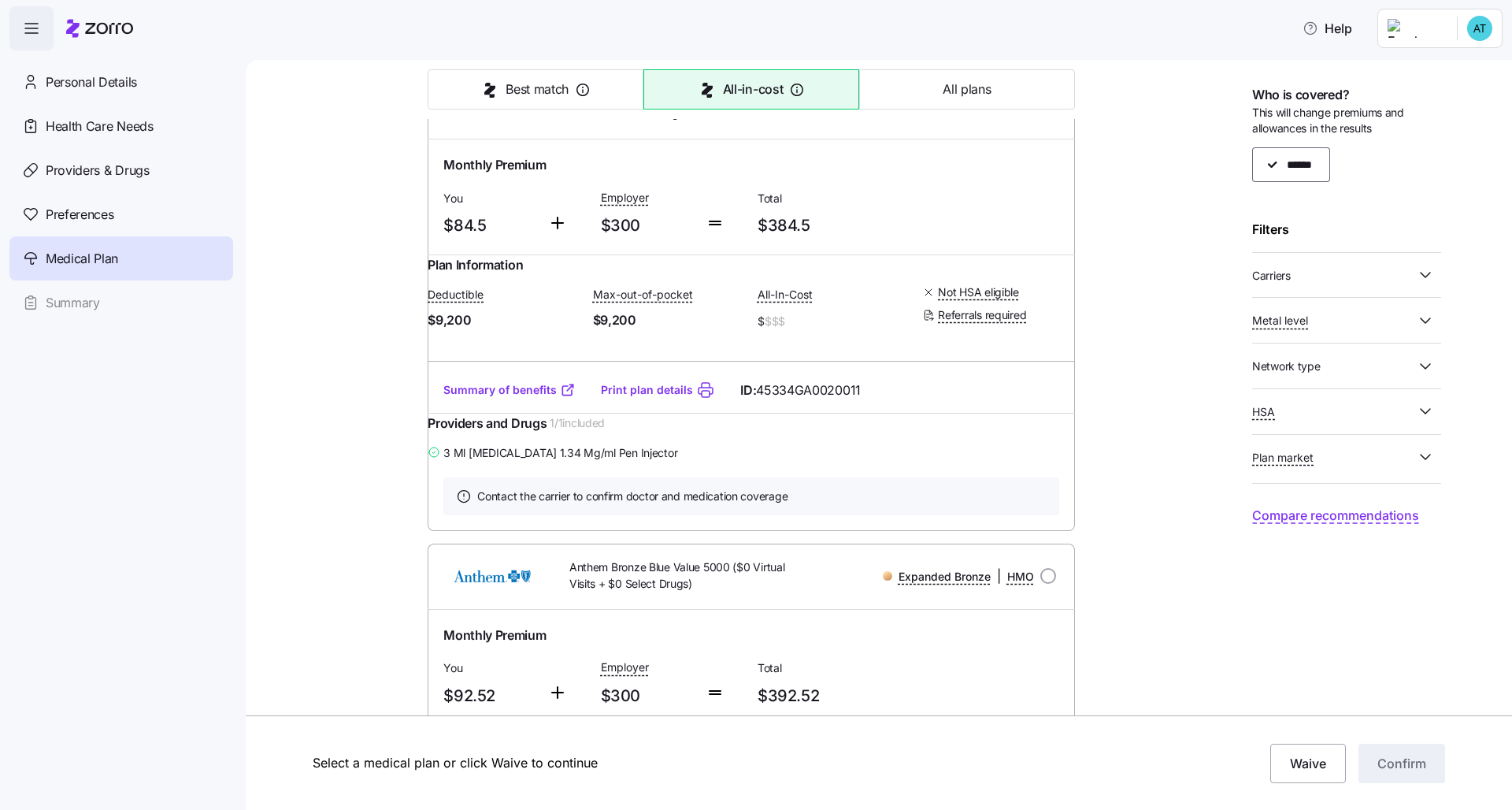 scroll, scrollTop: 0, scrollLeft: 0, axis: both 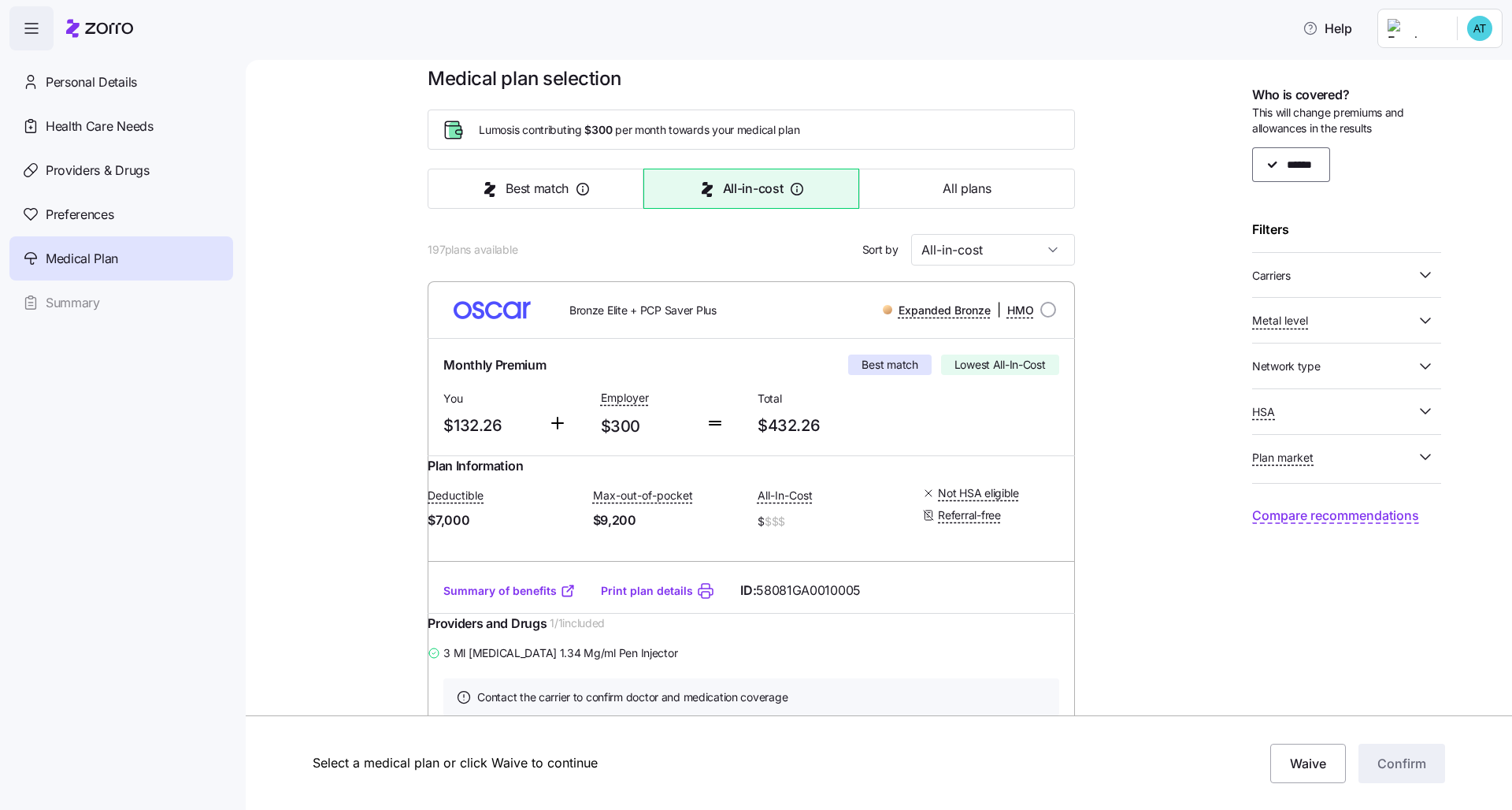 click on "Compare recommendations" at bounding box center [1336, 515] 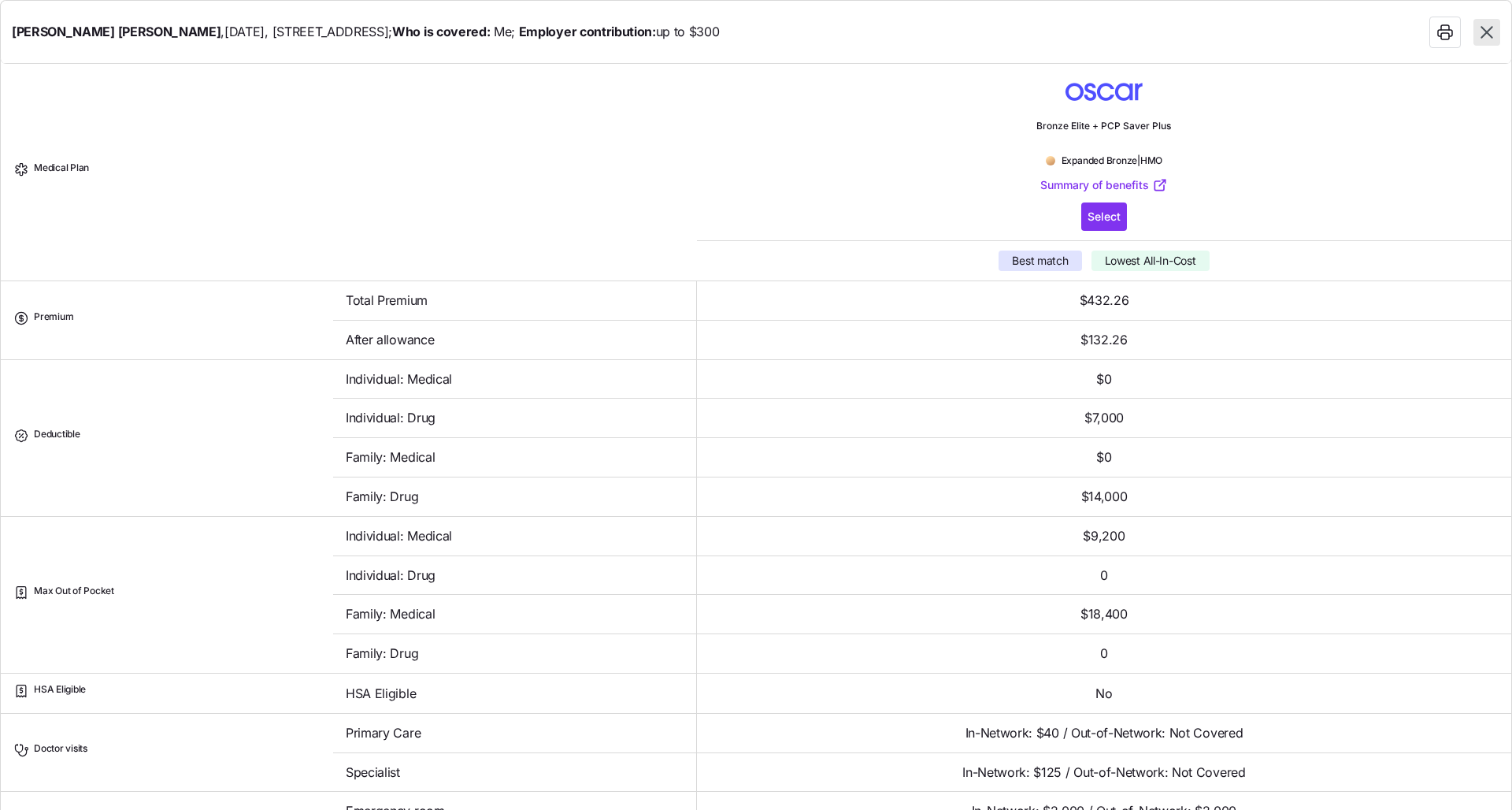 click 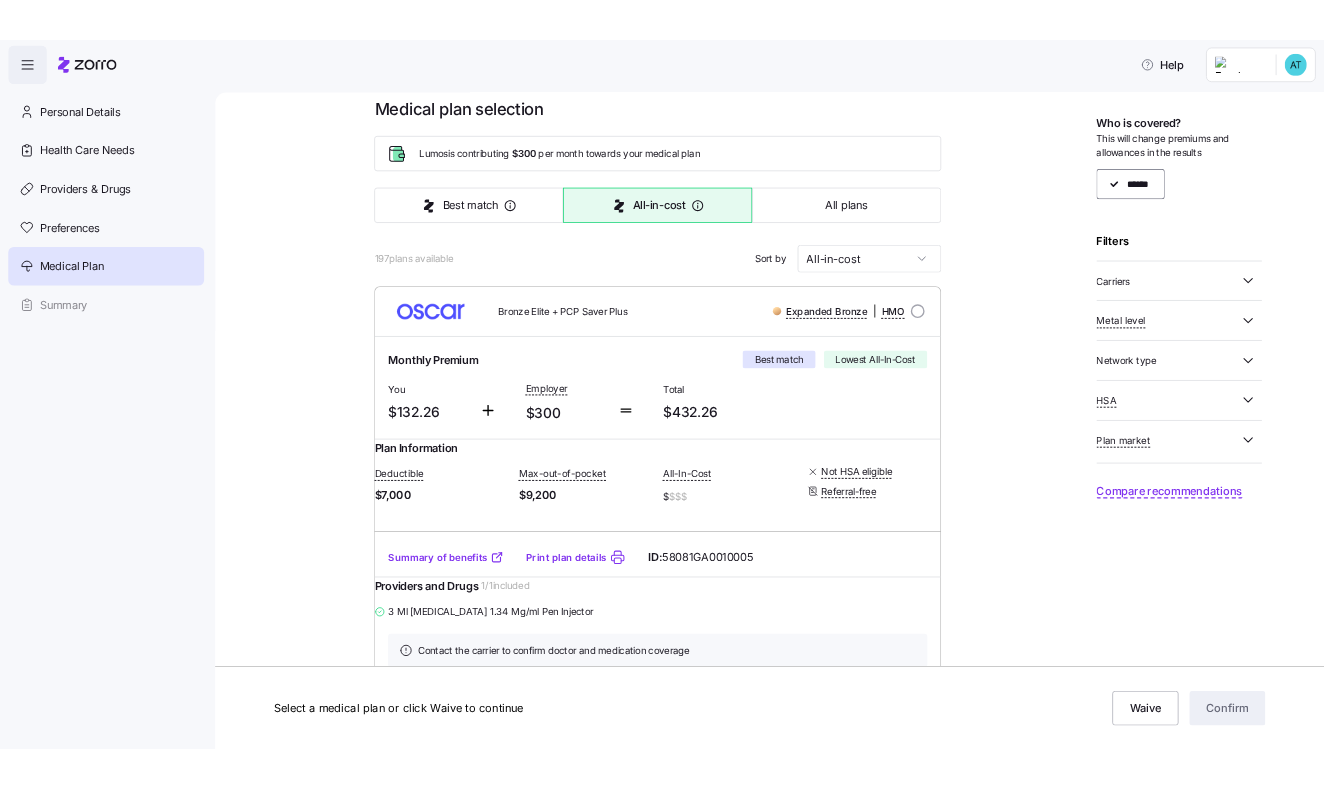 scroll, scrollTop: 28, scrollLeft: 0, axis: vertical 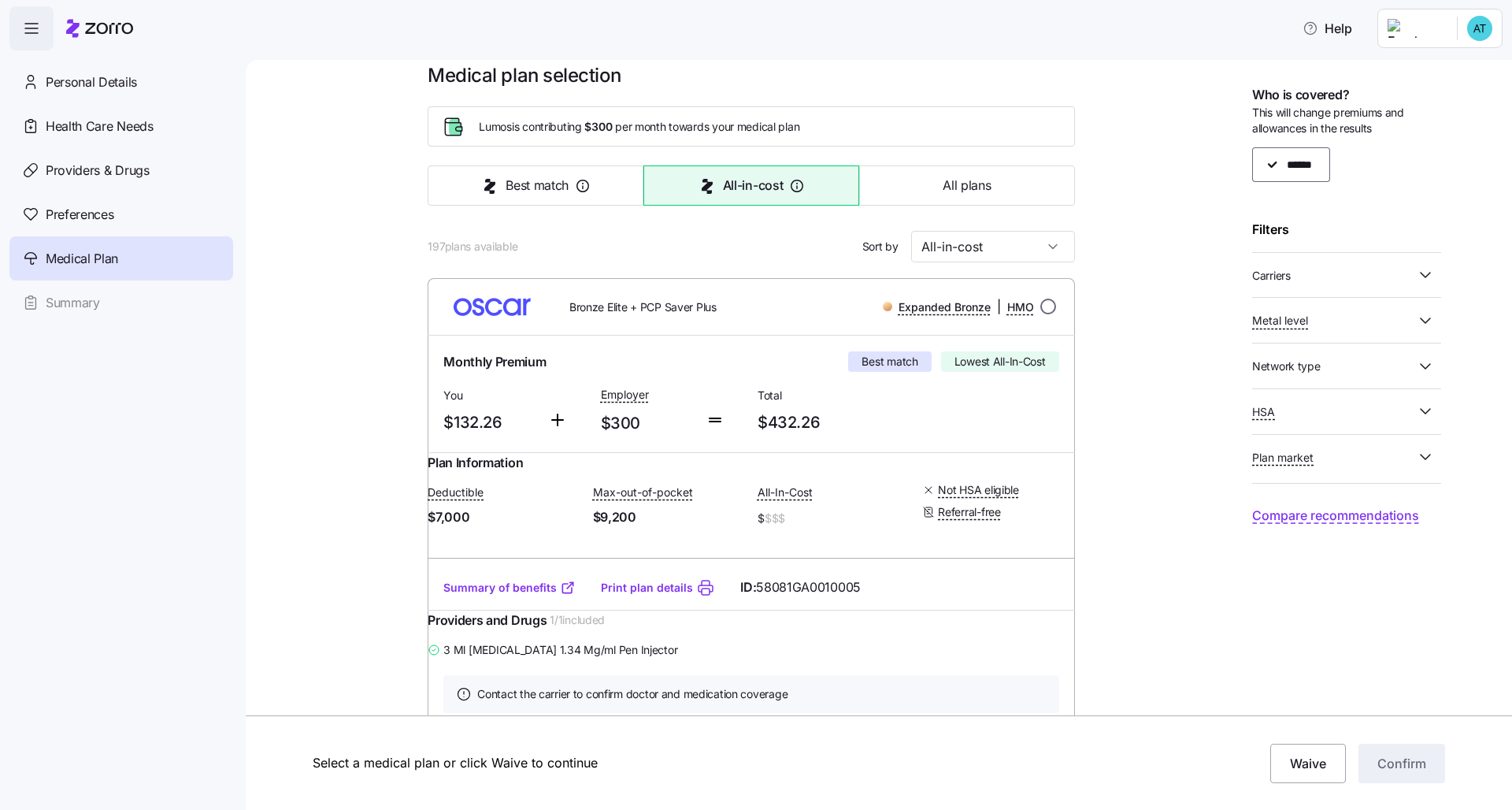 click at bounding box center (1048, 307) 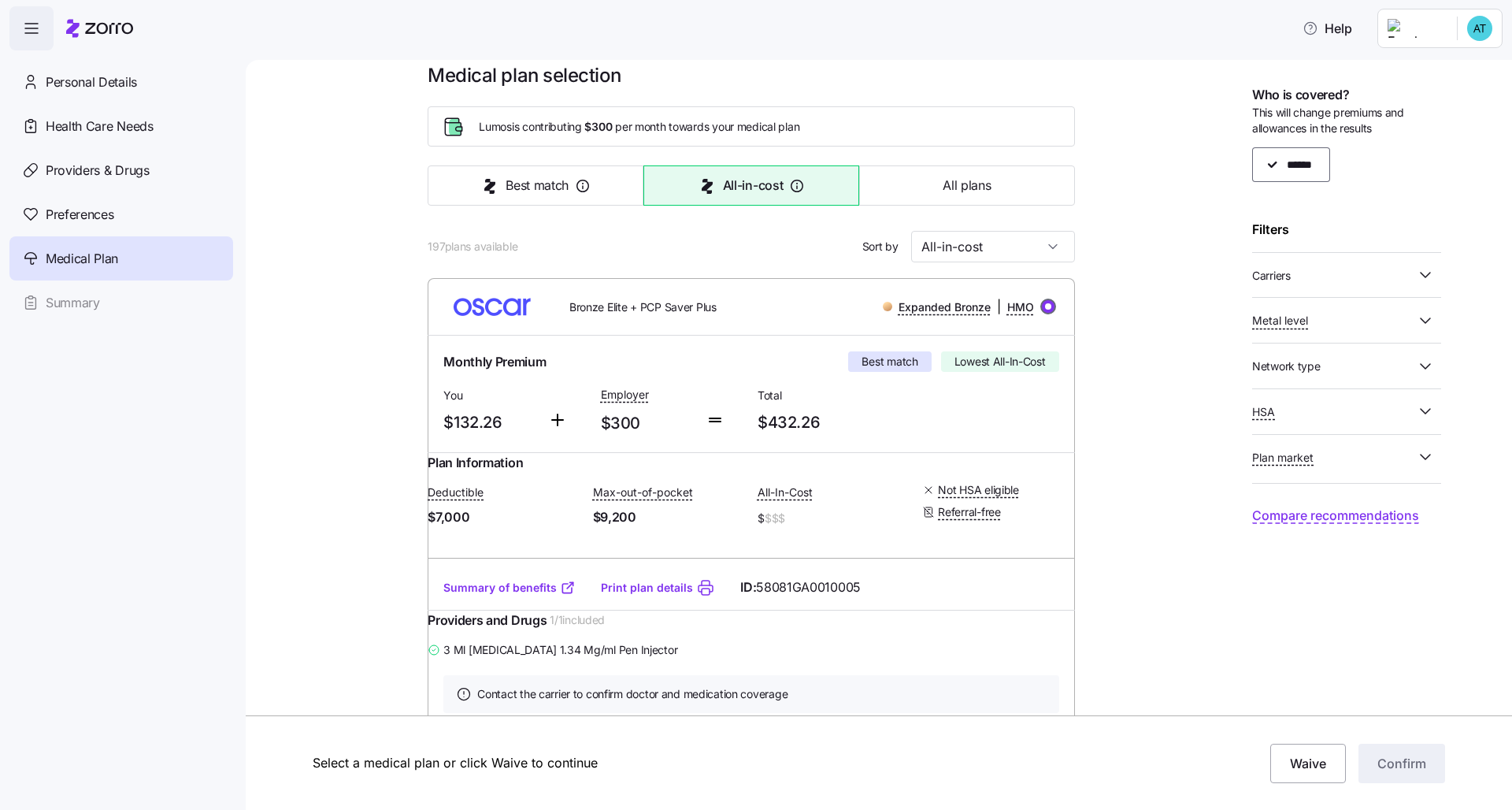 radio on "true" 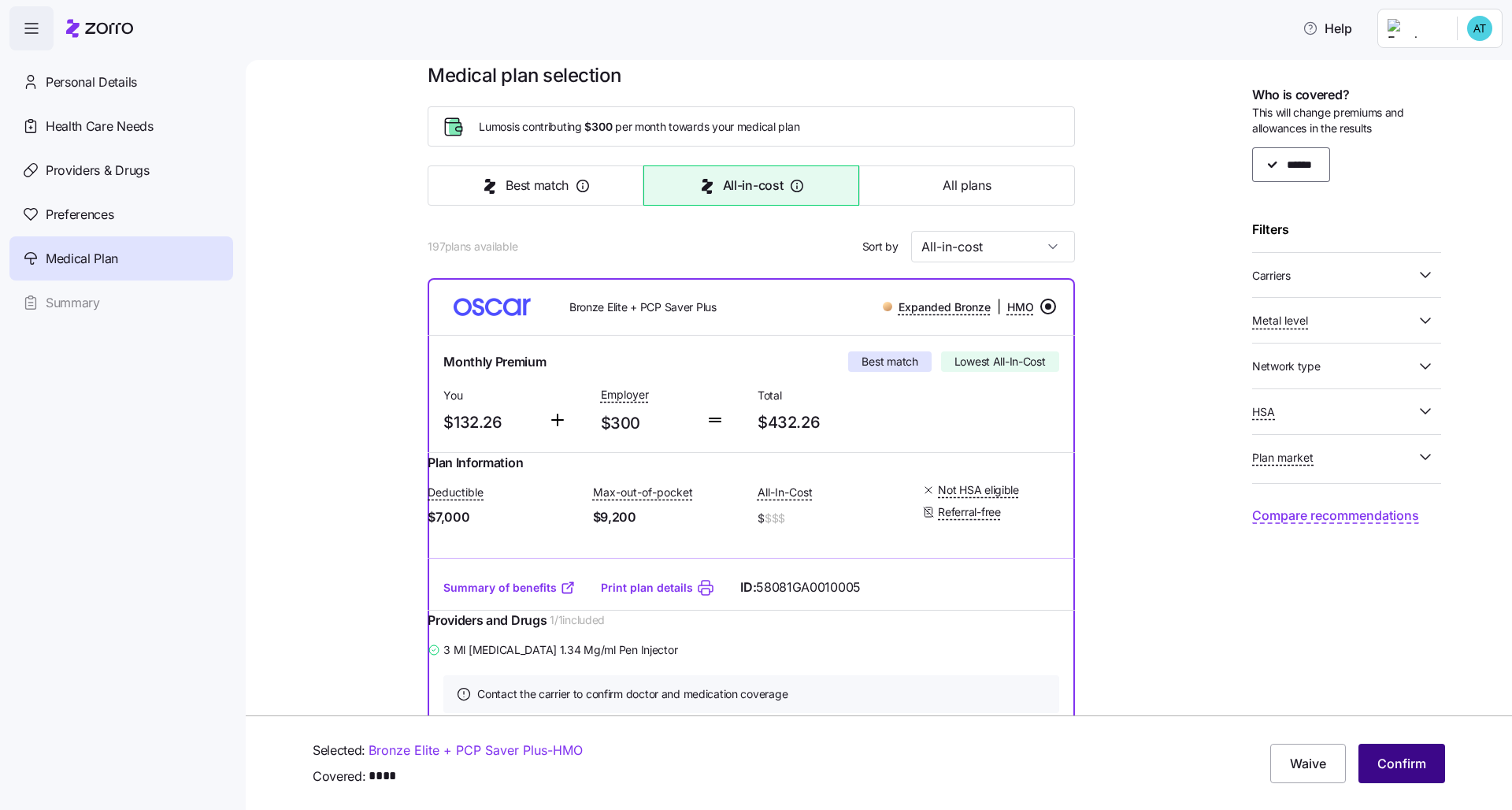 click on "Confirm" at bounding box center [1402, 764] 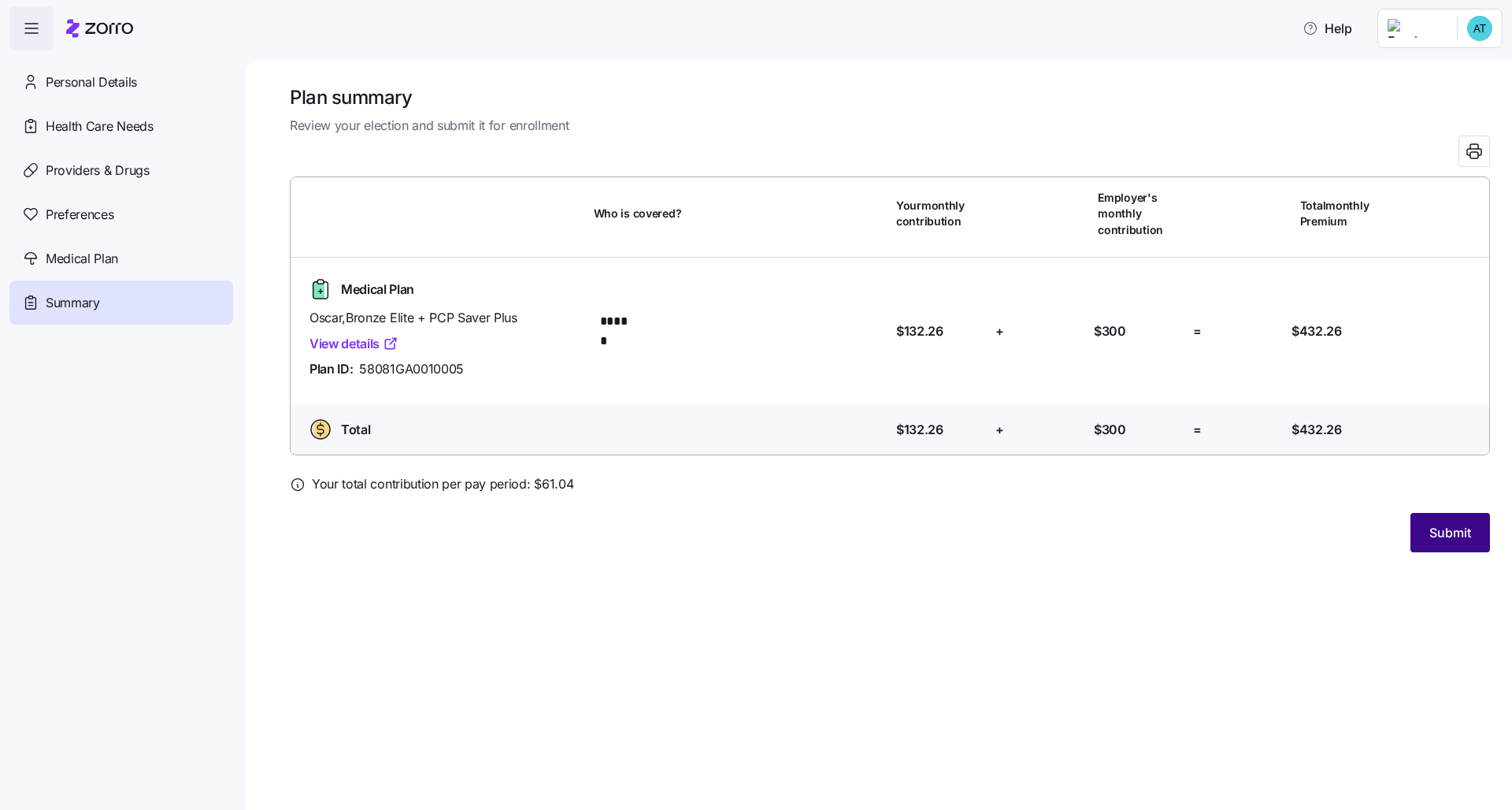 click on "Submit" at bounding box center [1450, 533] 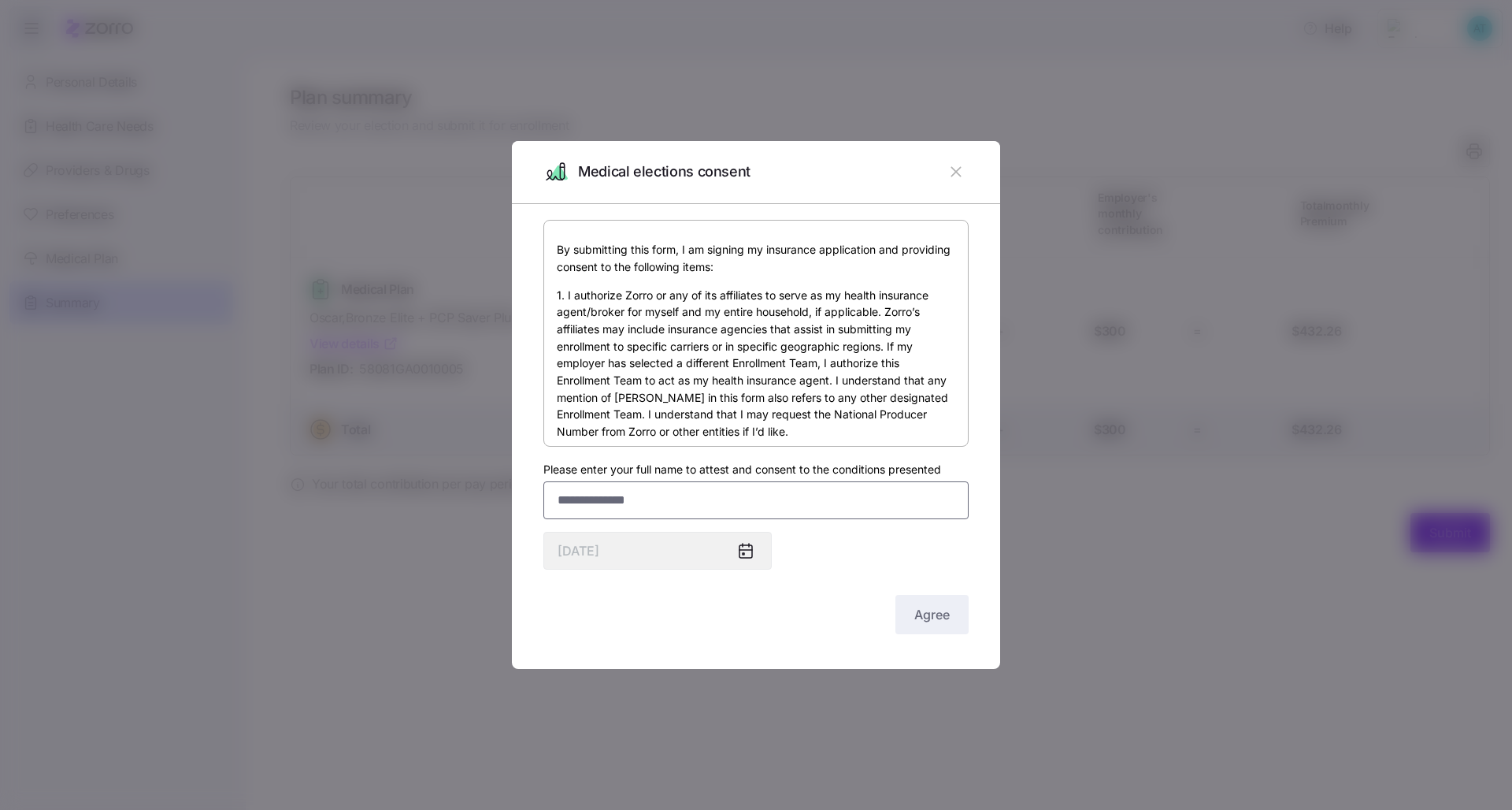 click on "Please enter your full name to attest and consent to the conditions presented" at bounding box center [756, 500] 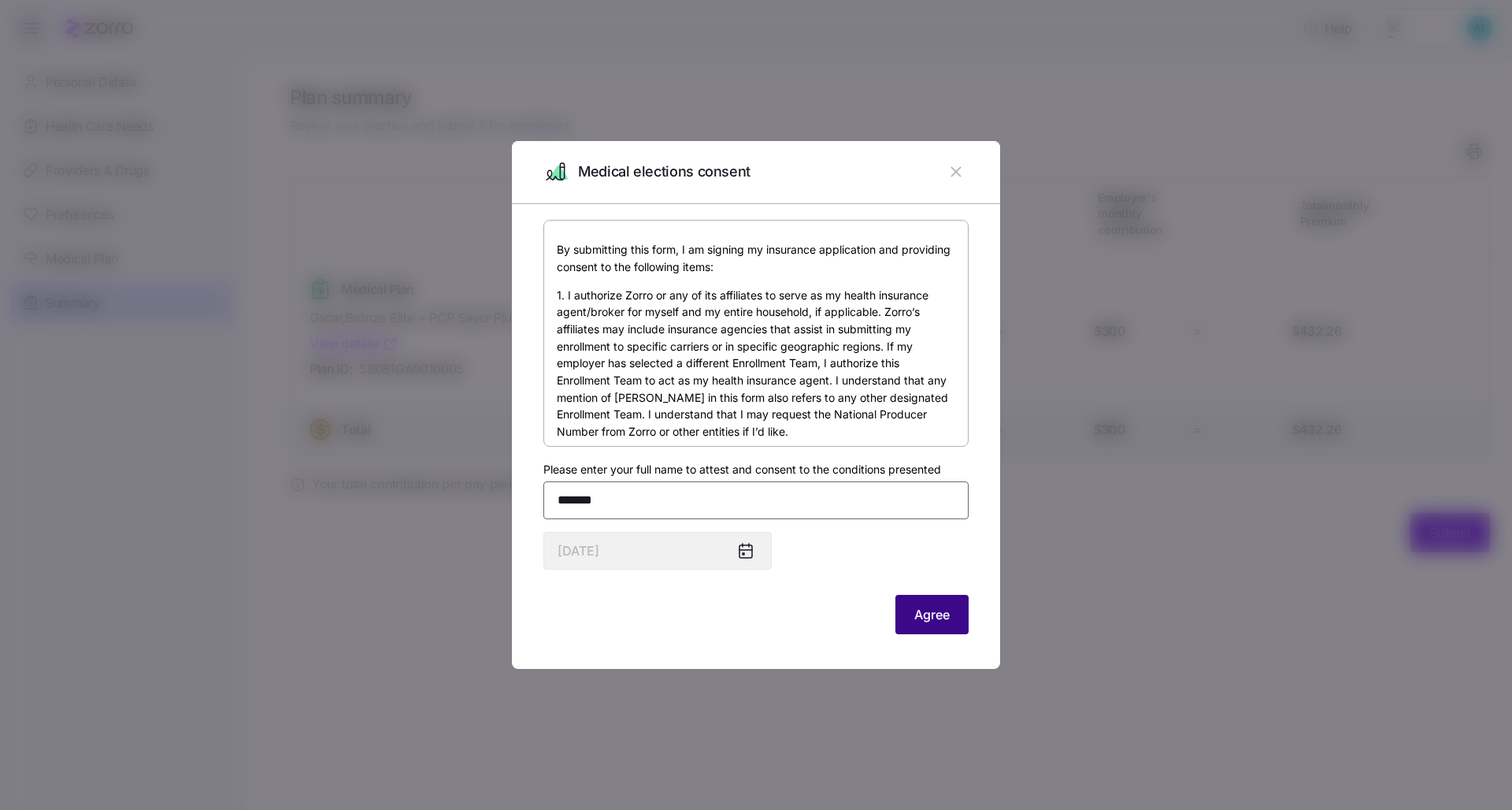 type on "******" 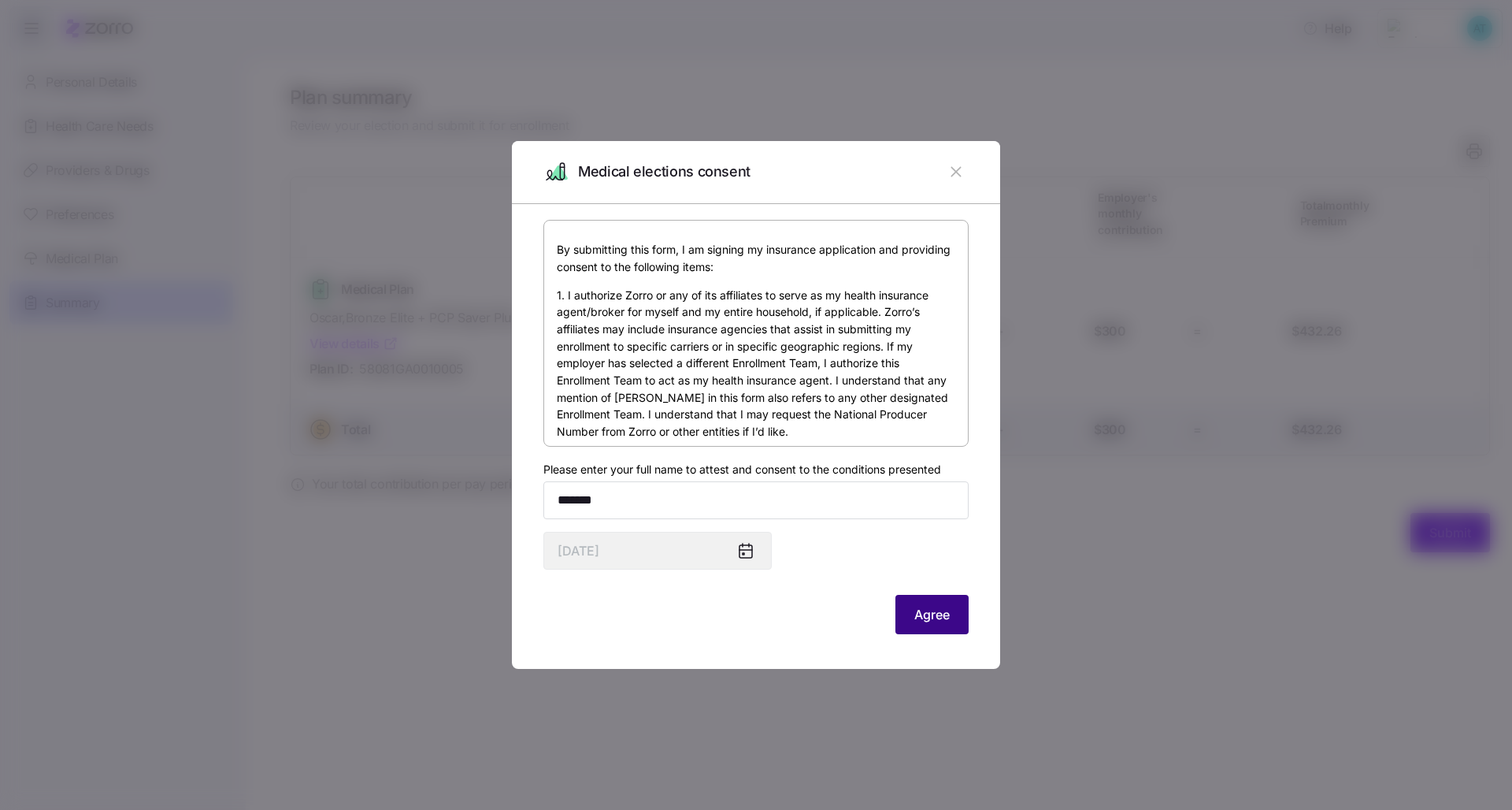 click on "Agree" at bounding box center [932, 615] 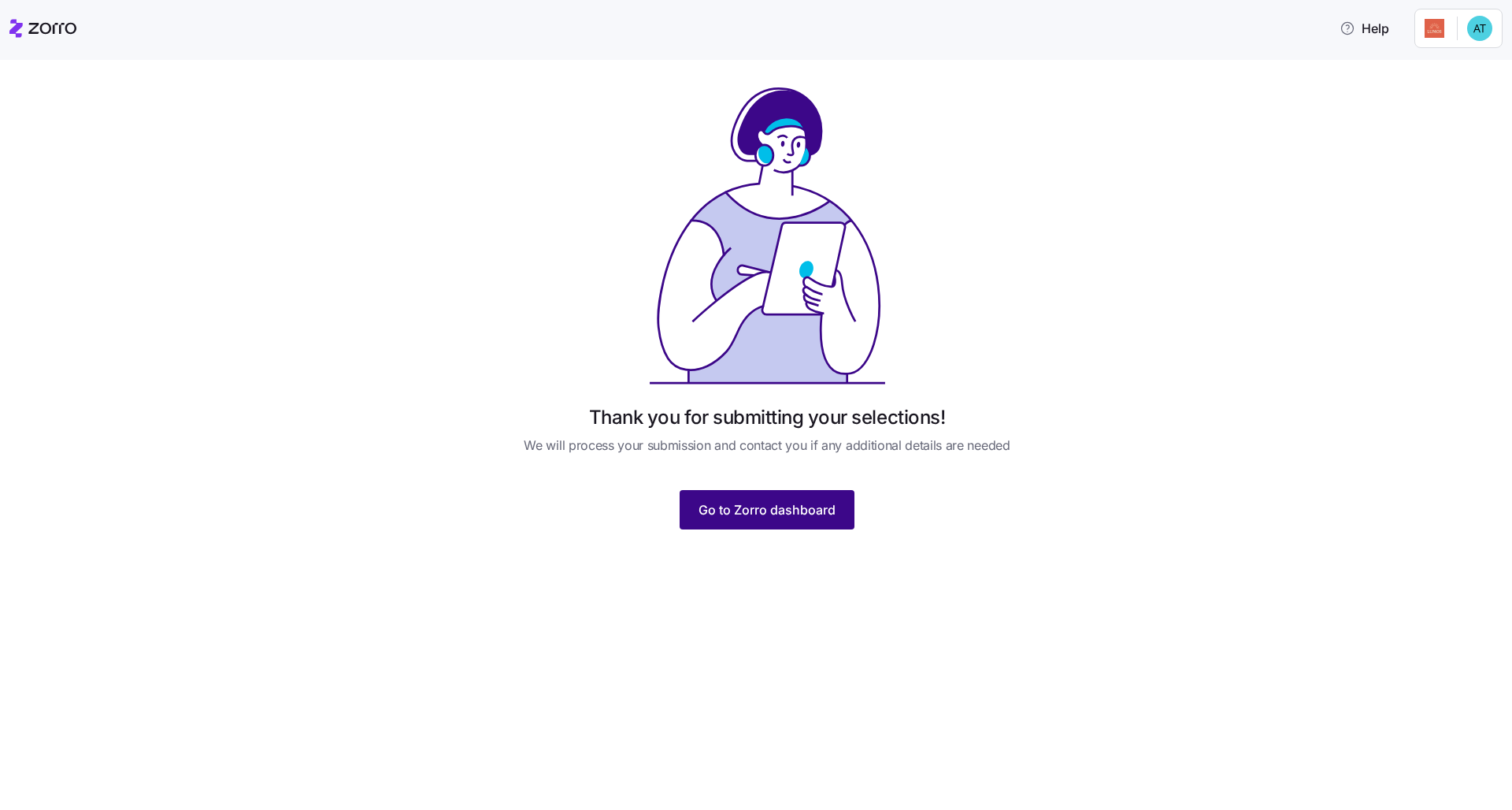 click on "Go to Zorro dashboard" at bounding box center (767, 510) 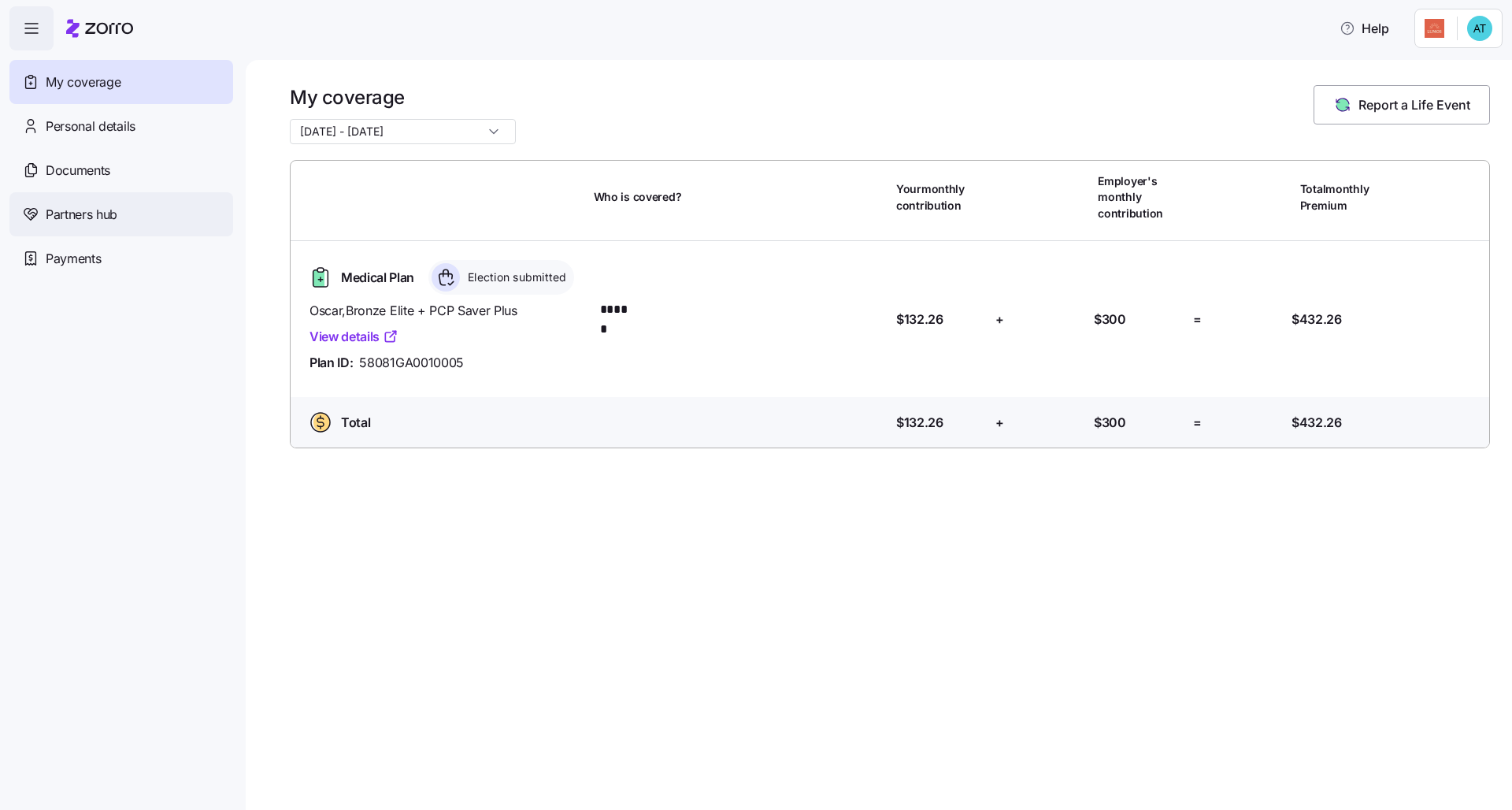 click on "Partners hub" at bounding box center [121, 214] 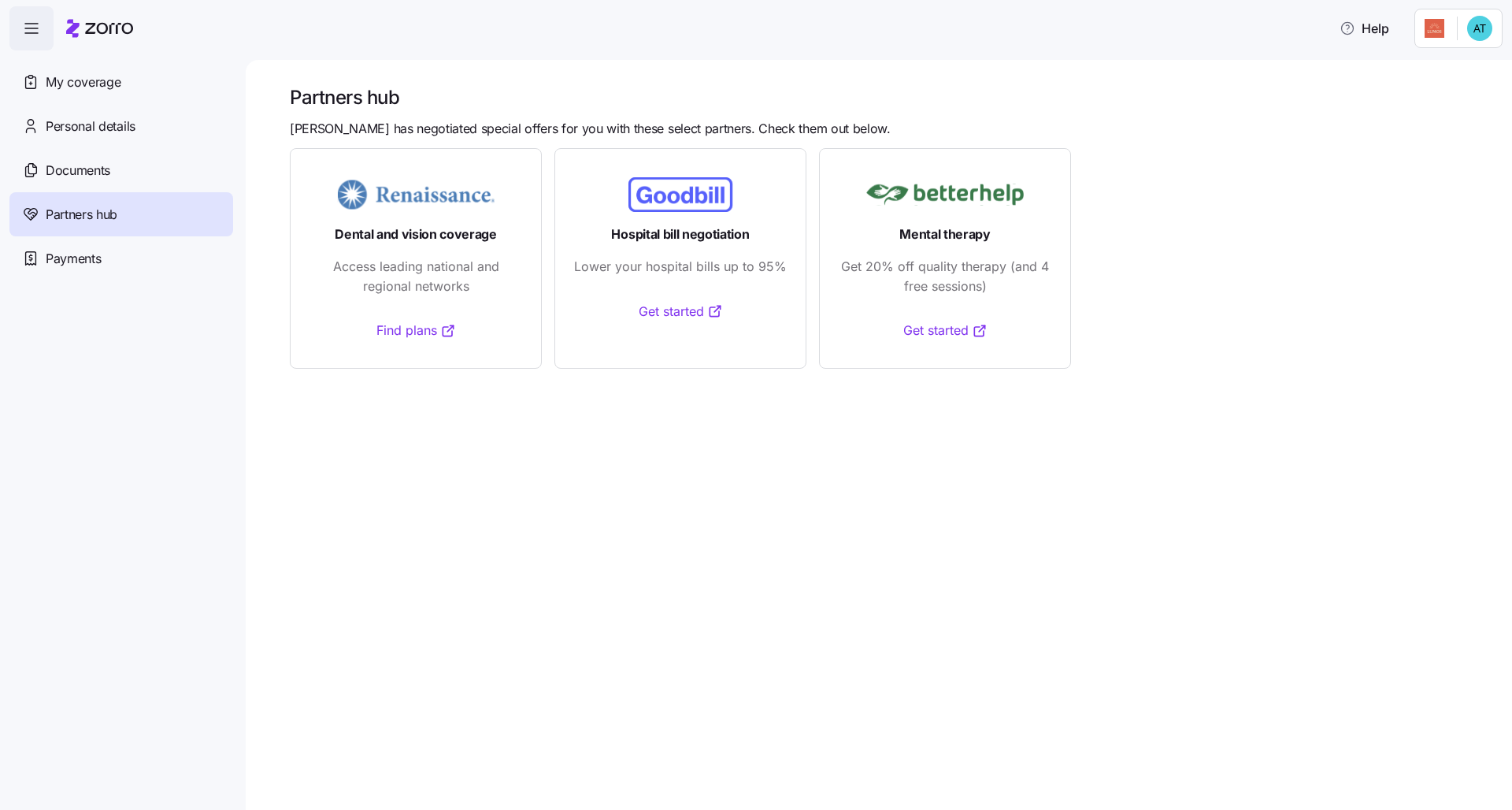 click on "Help" at bounding box center [756, 28] 